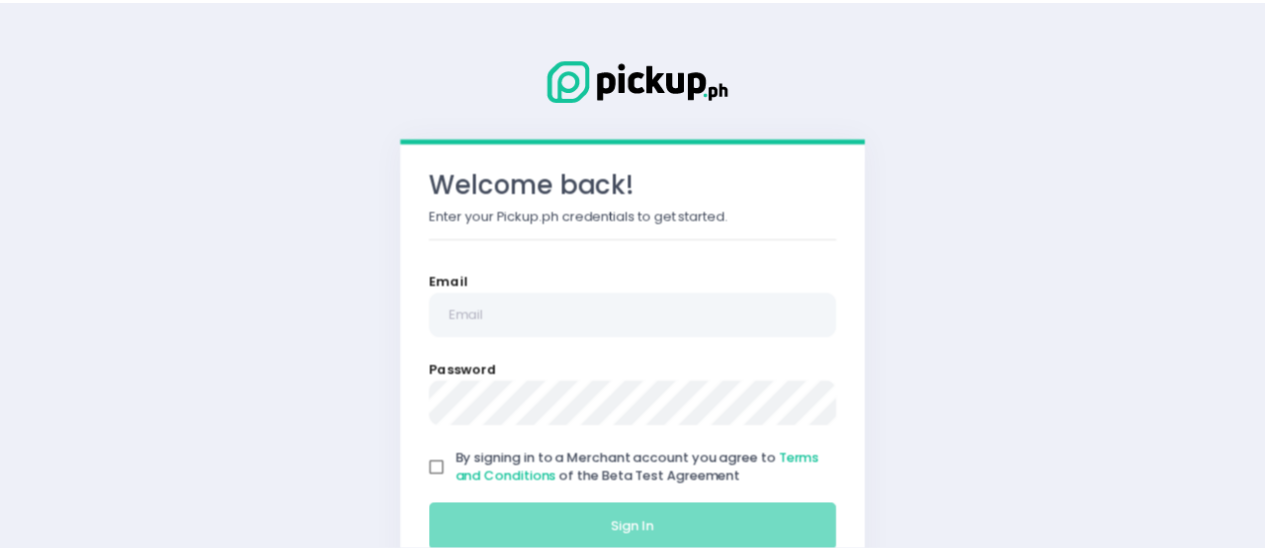 scroll, scrollTop: 0, scrollLeft: 0, axis: both 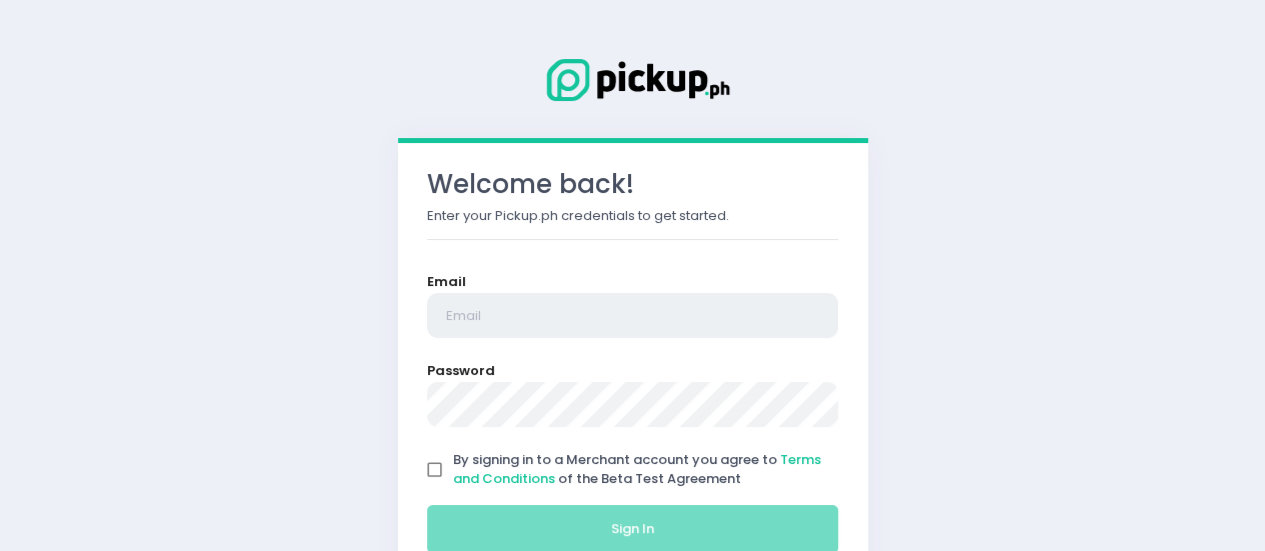click at bounding box center (633, 316) 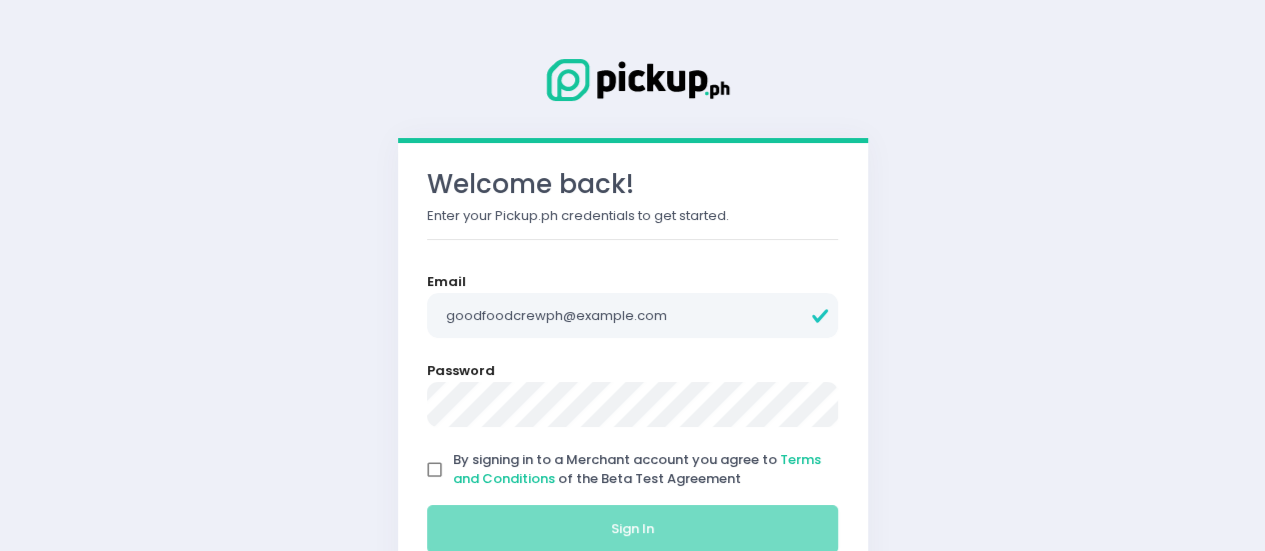 click on "By signing in to a Merchant account you agree to   Terms and Conditions   of the Beta Test Agreement" at bounding box center (435, 470) 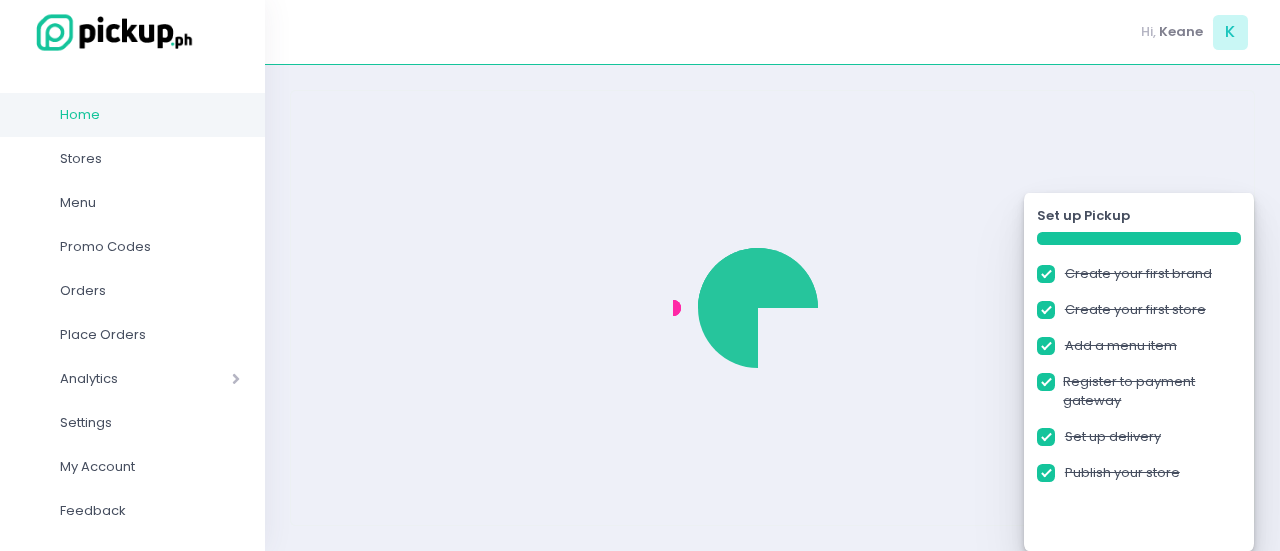 checkbox on "true" 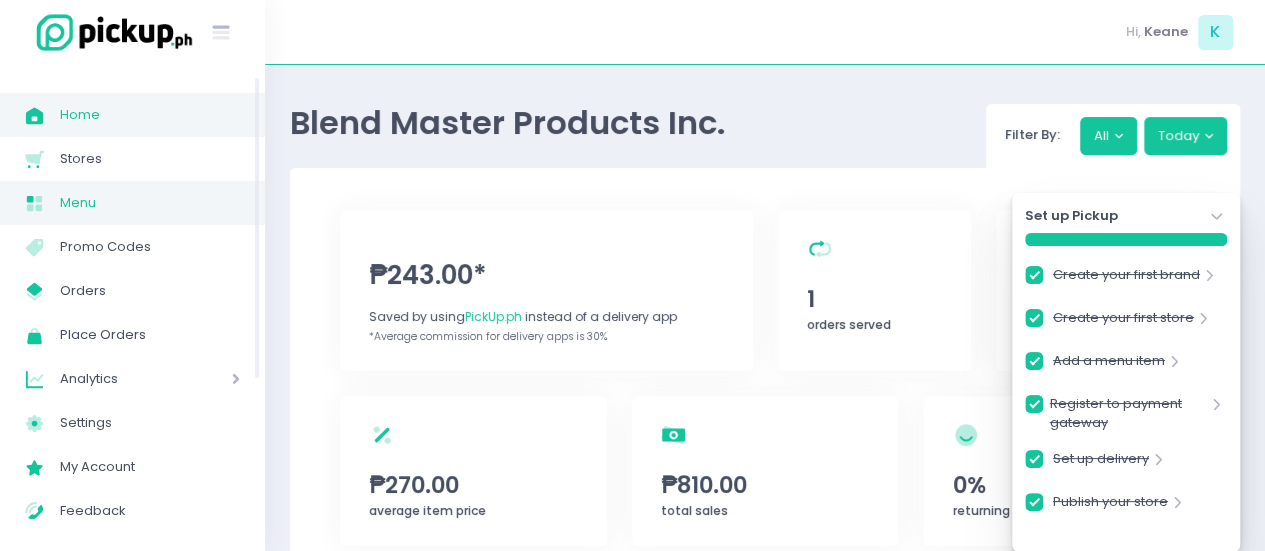 click on "Menu" at bounding box center (150, 203) 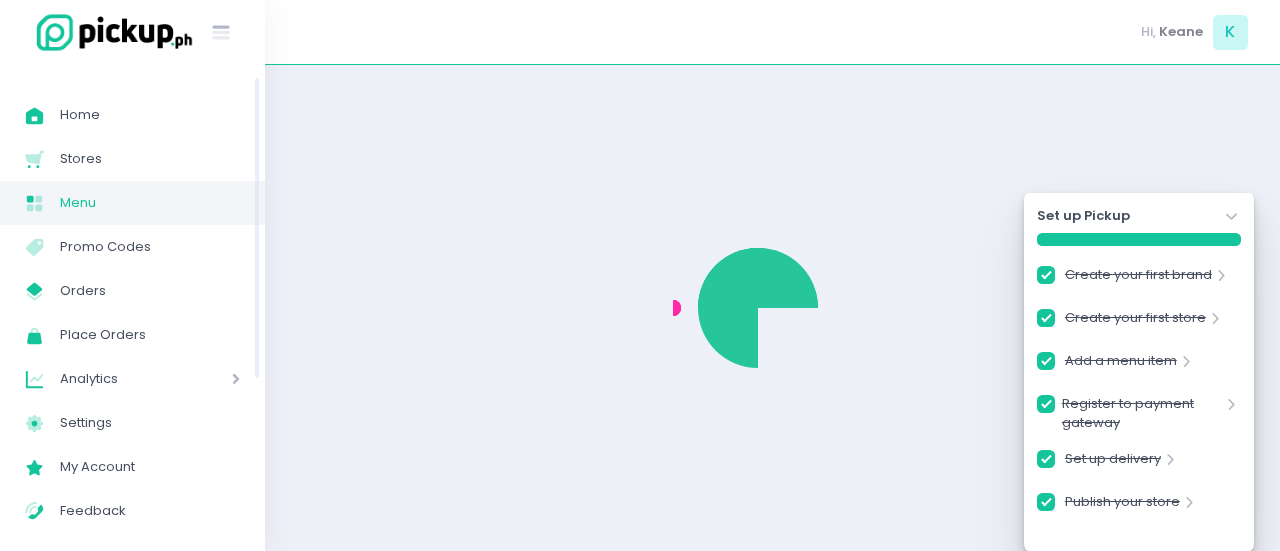 checkbox on "true" 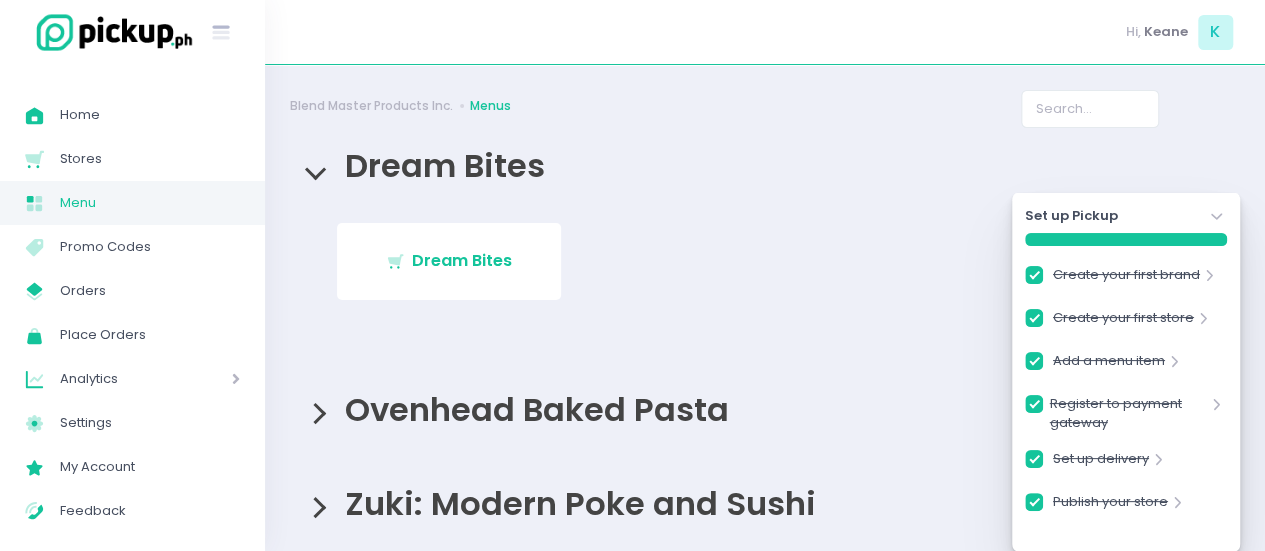 scroll, scrollTop: 34, scrollLeft: 0, axis: vertical 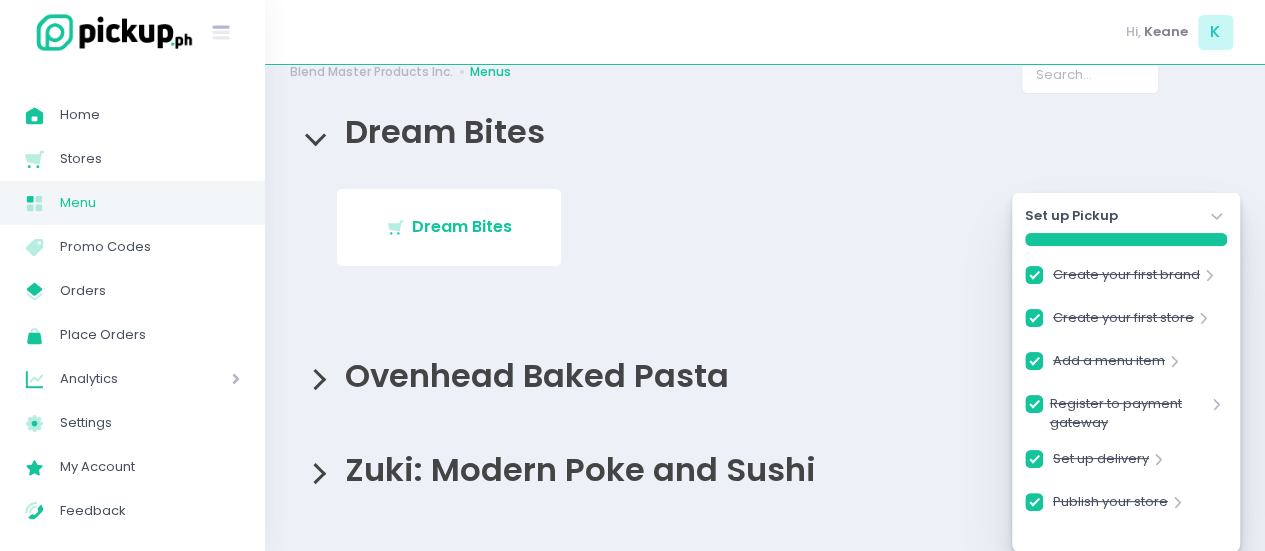 click on "Ovenhead Baked Pasta" at bounding box center (765, 375) 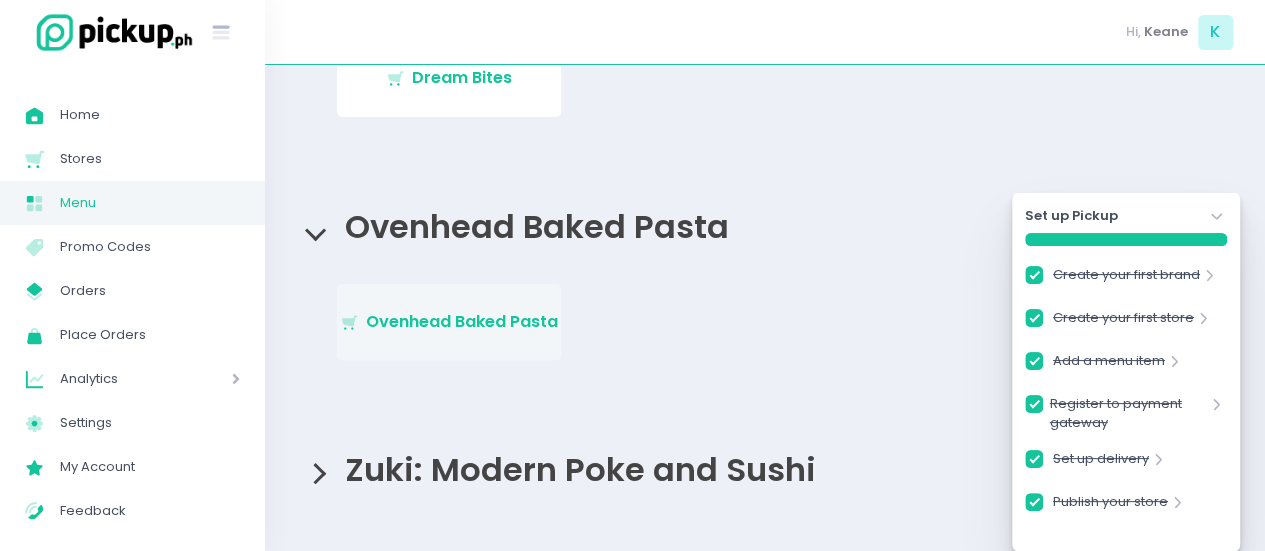 click on "Ovenhead Baked Pasta" at bounding box center [462, 321] 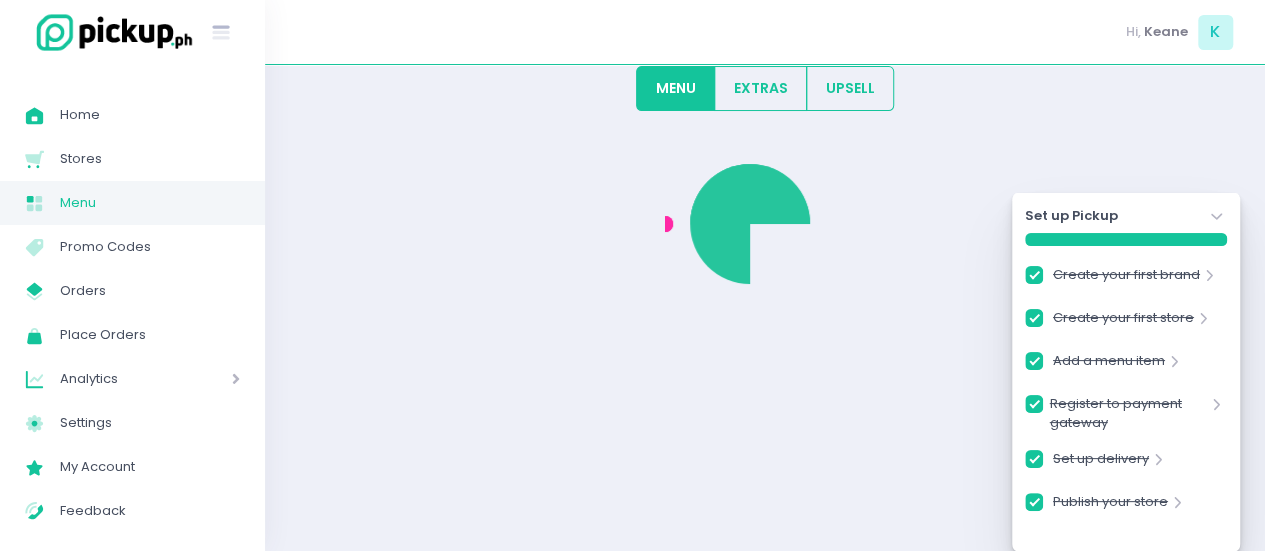 checkbox on "true" 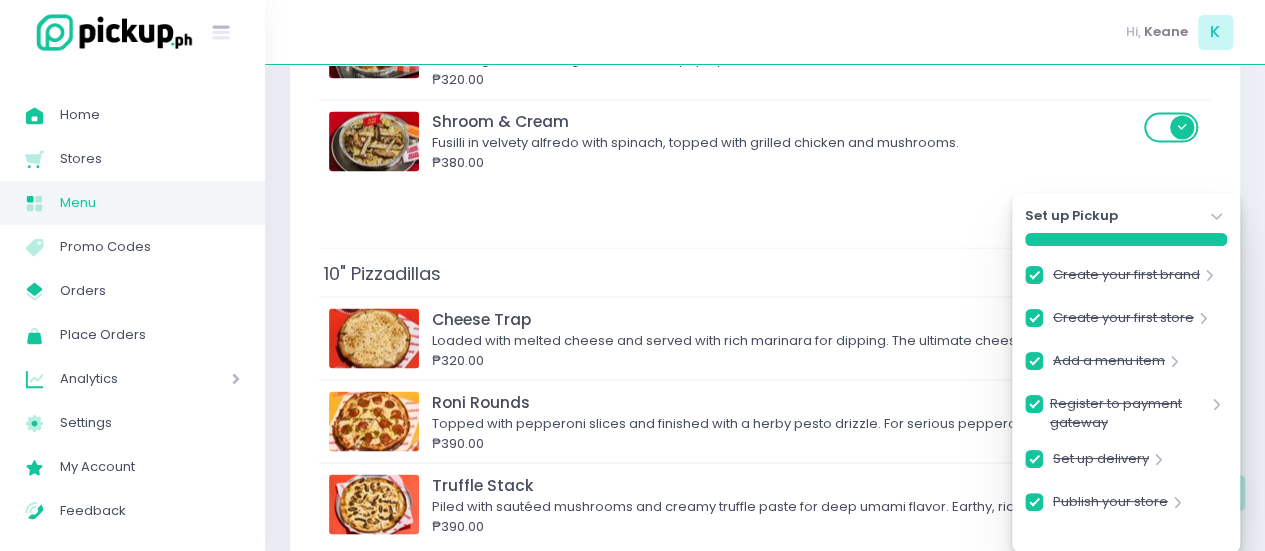 scroll, scrollTop: 1822, scrollLeft: 0, axis: vertical 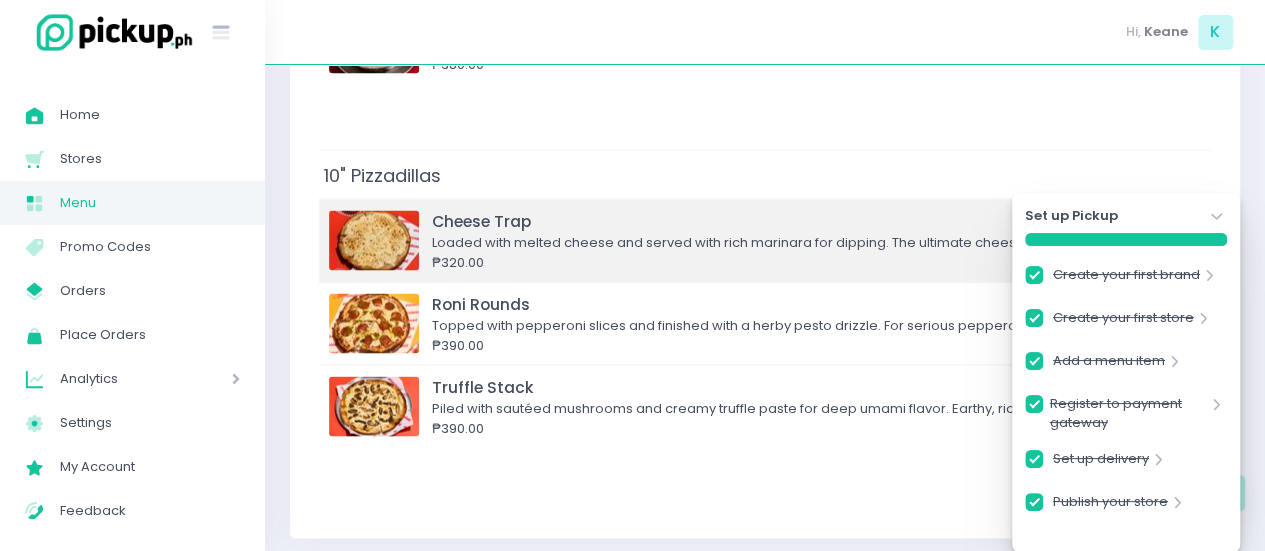 click on "₱320.00" at bounding box center [785, 262] 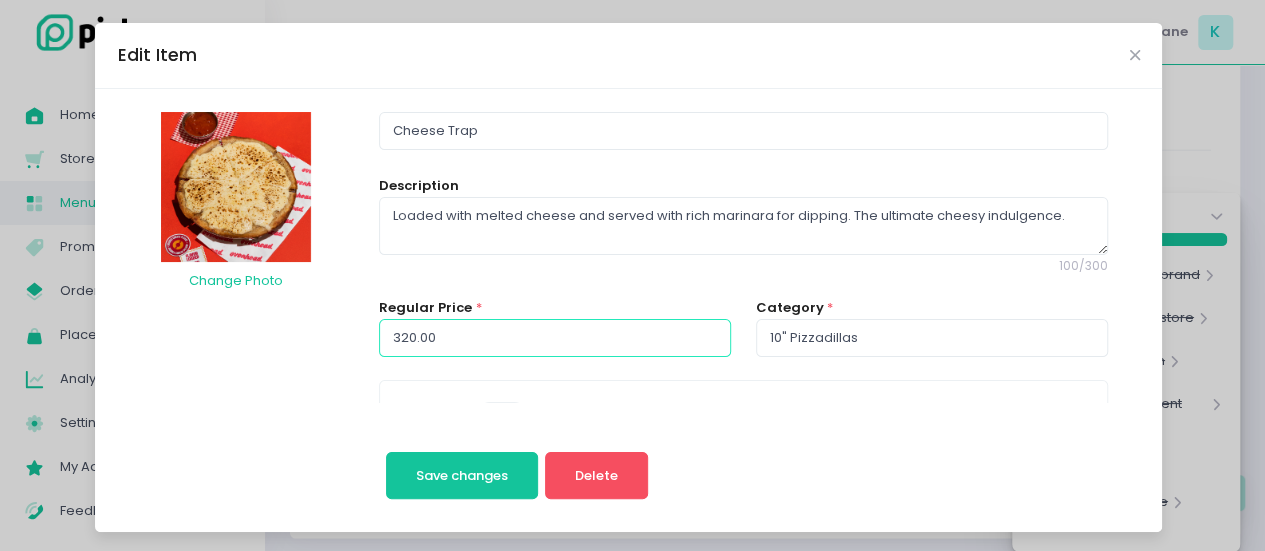 click on "320.00" at bounding box center (555, 338) 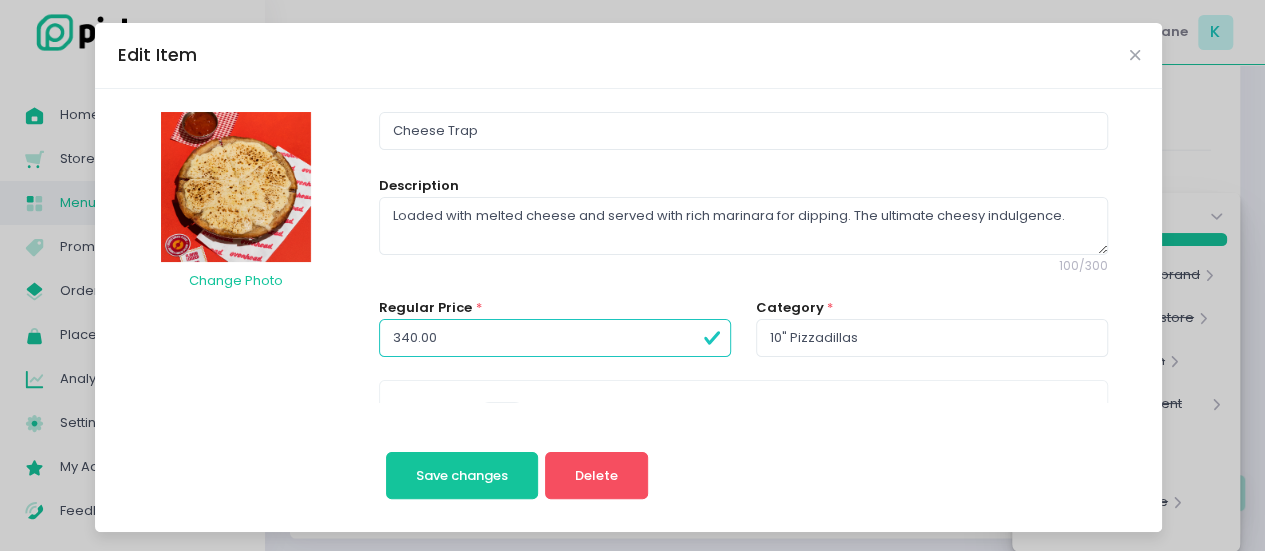 type on "340.00" 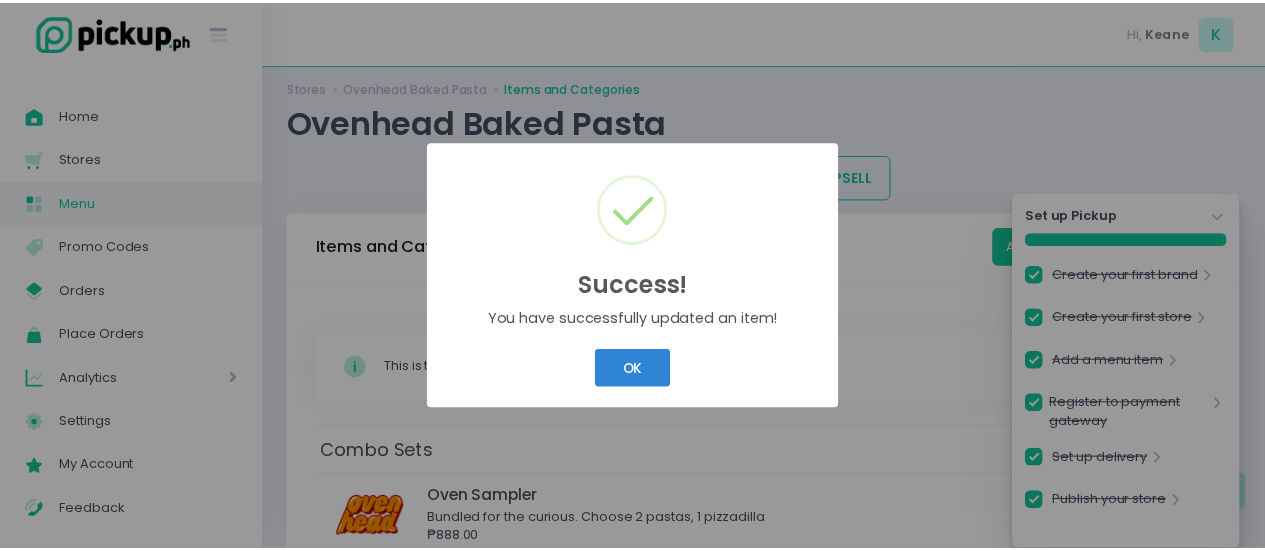 scroll, scrollTop: 1802, scrollLeft: 0, axis: vertical 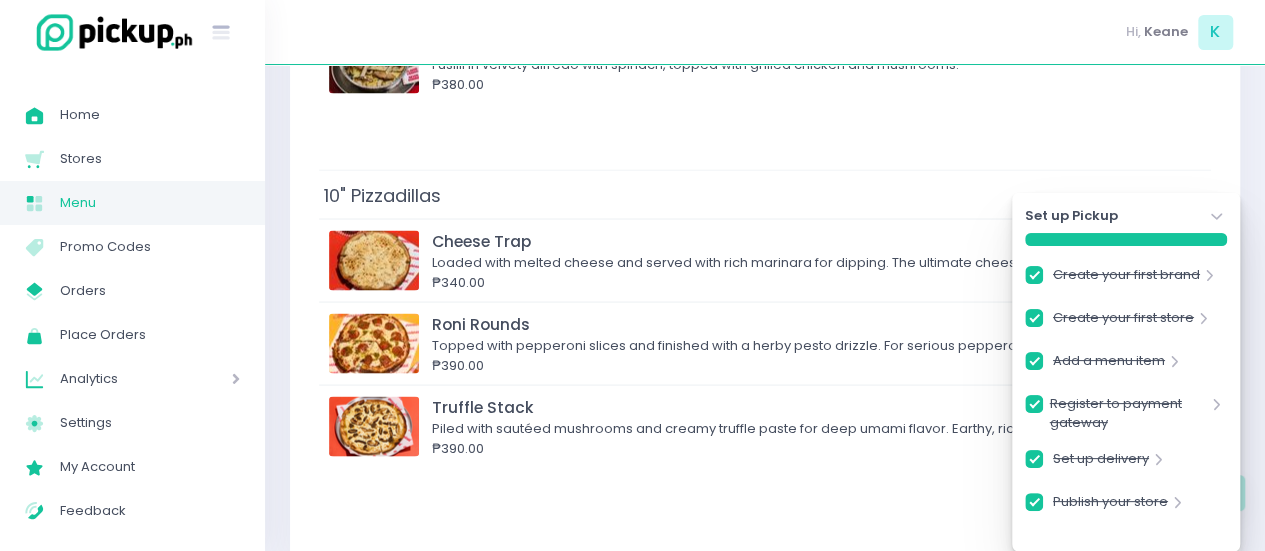 click on "Truffle Stack" at bounding box center [785, 406] 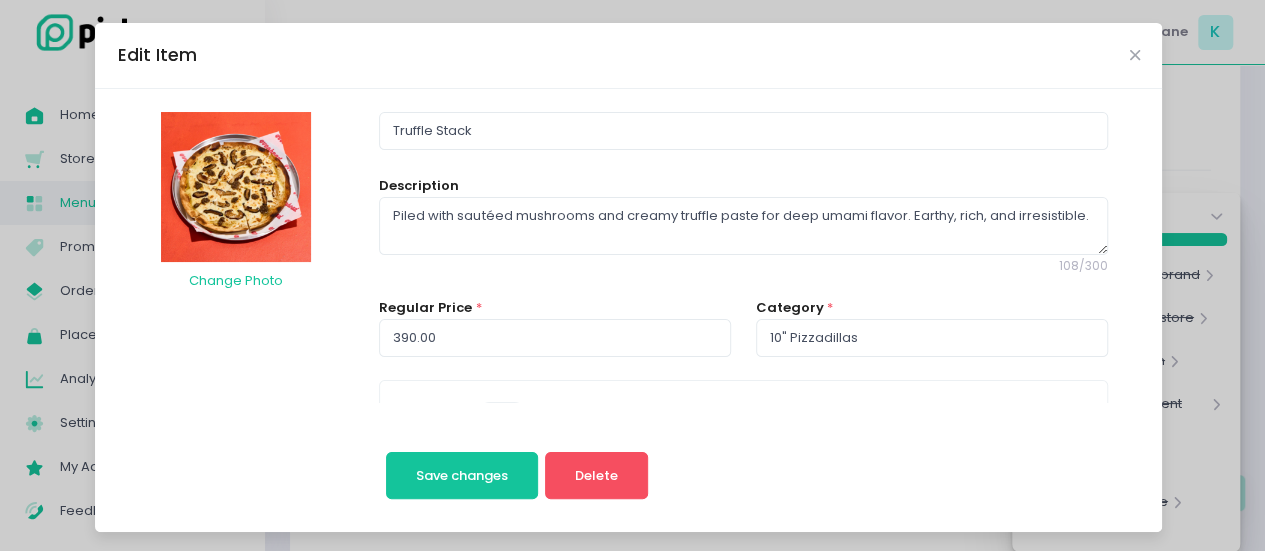 scroll, scrollTop: 1320, scrollLeft: 0, axis: vertical 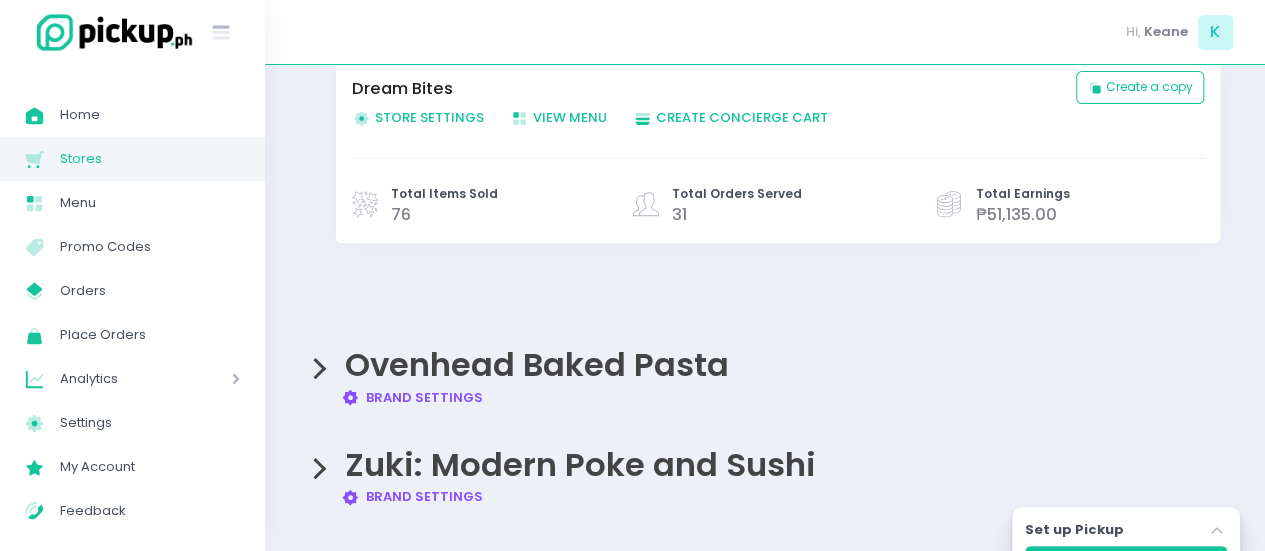 click on "Ovenhead Baked Pasta  Brand Settings Created with Sketch.   Brand Settings" at bounding box center (765, 367) 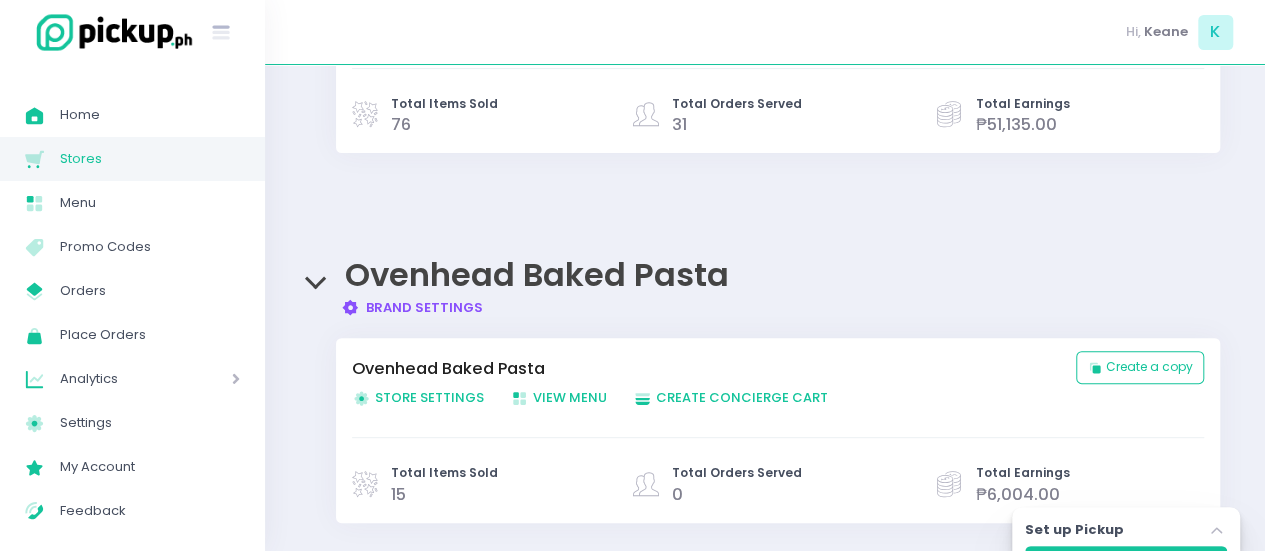 scroll, scrollTop: 300, scrollLeft: 0, axis: vertical 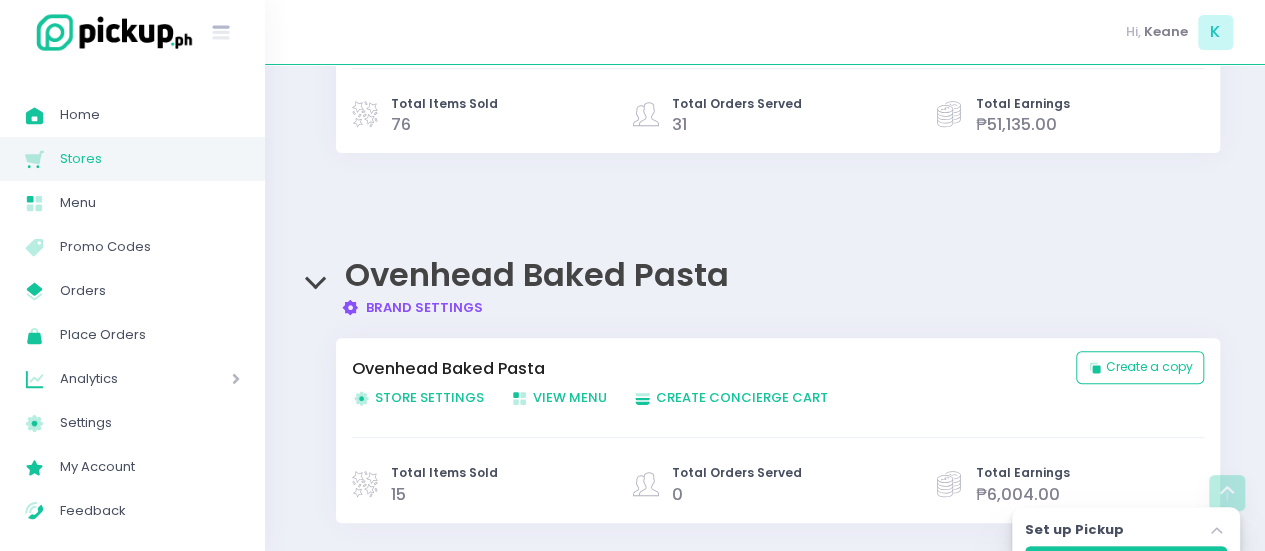 click on "Store Settings Created with Sketch. Store Settings" at bounding box center (418, 397) 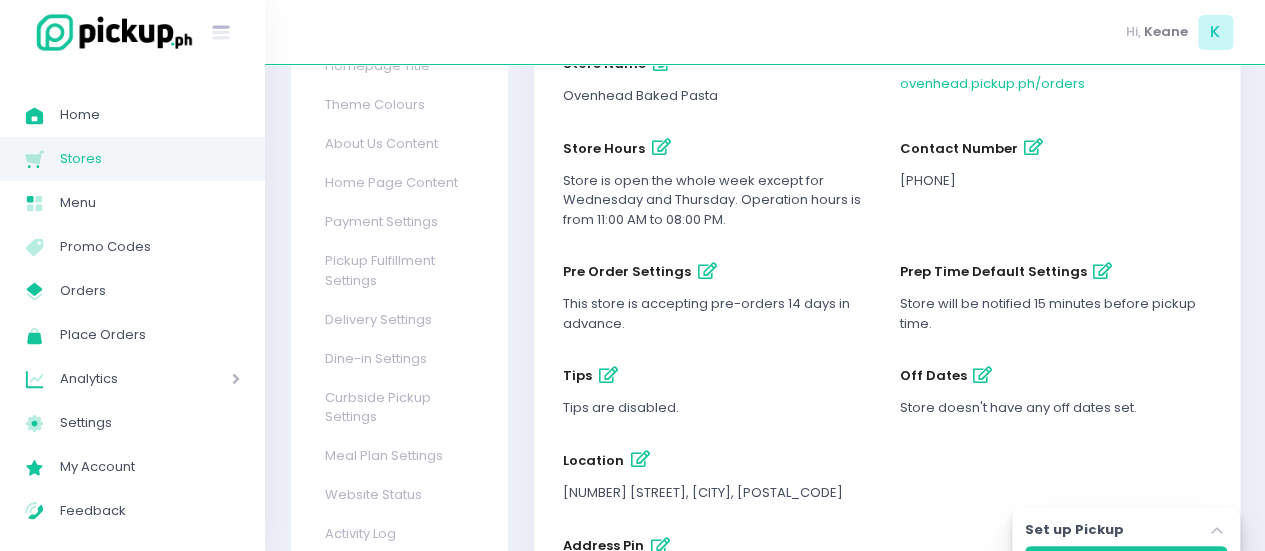 scroll, scrollTop: 223, scrollLeft: 0, axis: vertical 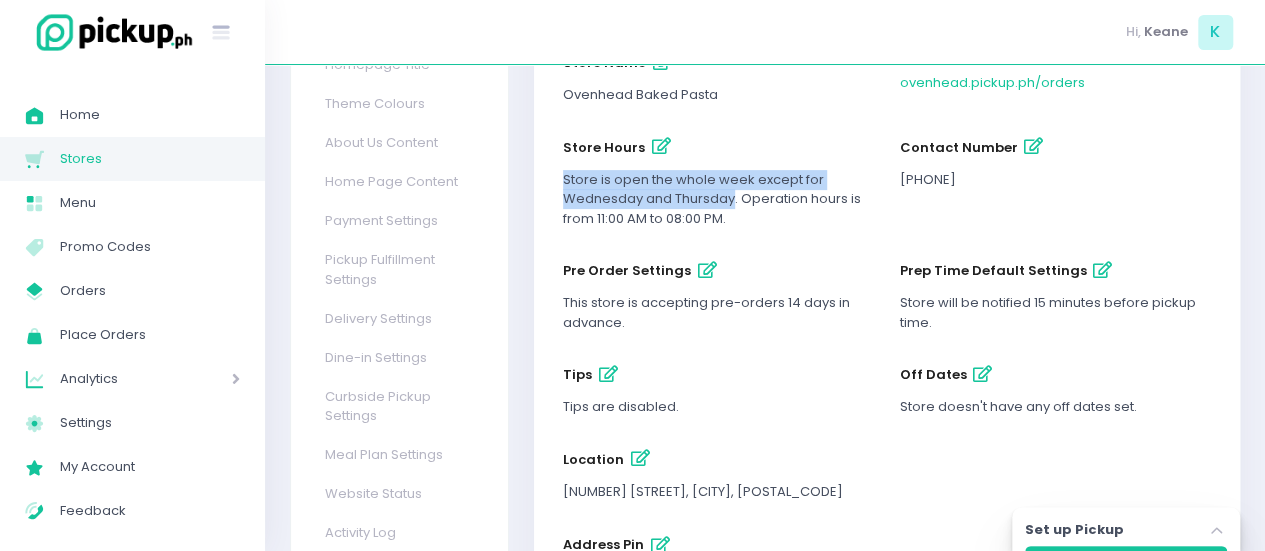 drag, startPoint x: 557, startPoint y: 183, endPoint x: 734, endPoint y: 200, distance: 177.81451 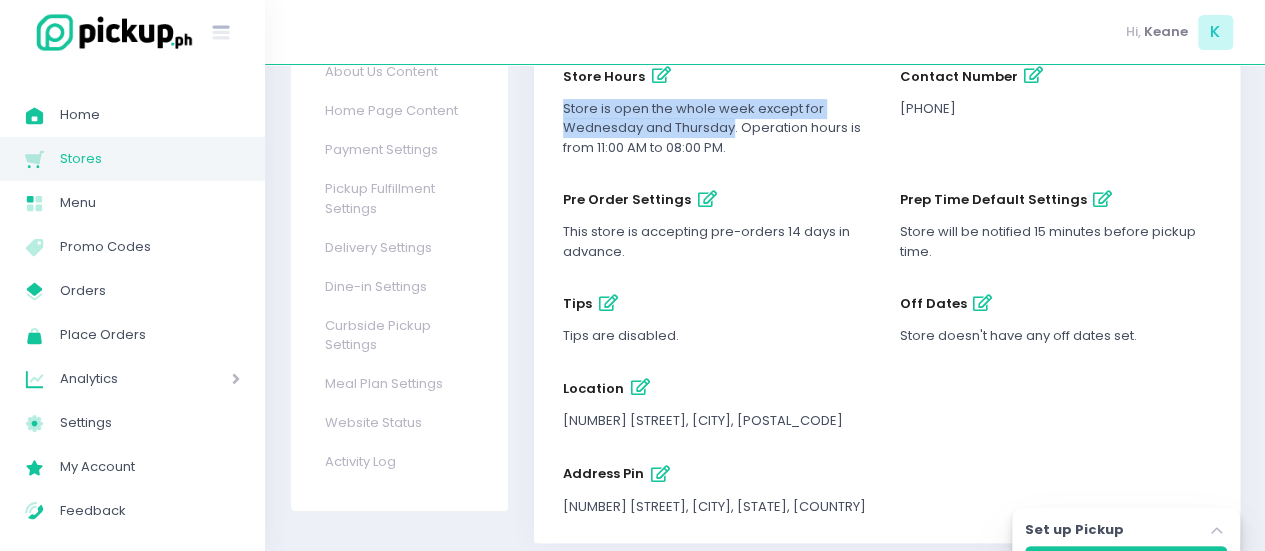 scroll, scrollTop: 354, scrollLeft: 0, axis: vertical 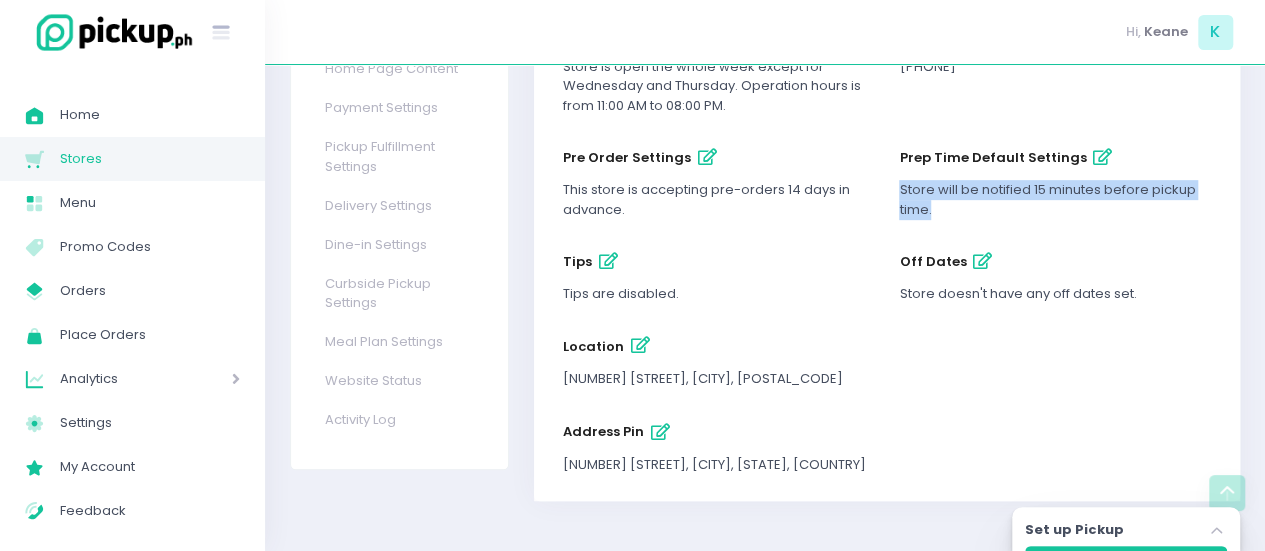 drag, startPoint x: 891, startPoint y: 167, endPoint x: 983, endPoint y: 183, distance: 93.38094 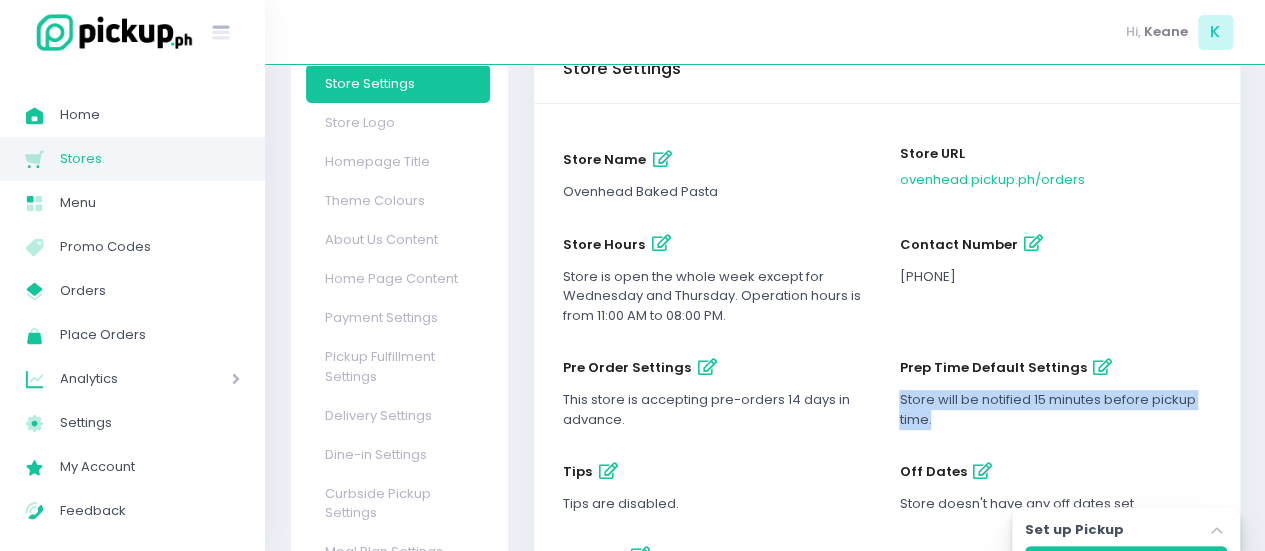 scroll, scrollTop: 124, scrollLeft: 0, axis: vertical 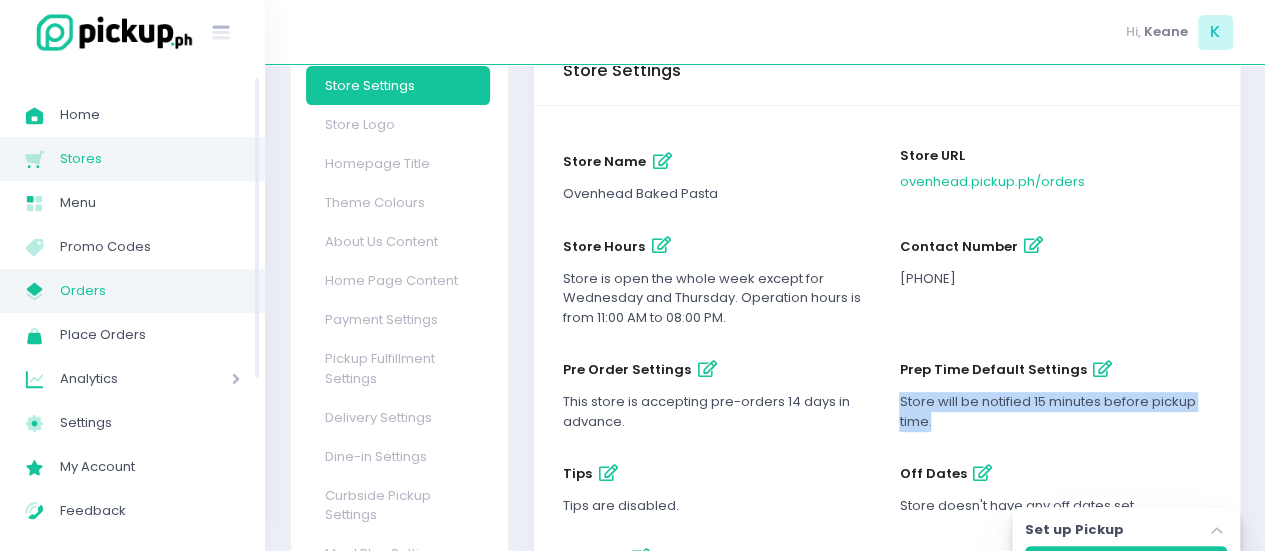 click on "Orders" at bounding box center (150, 291) 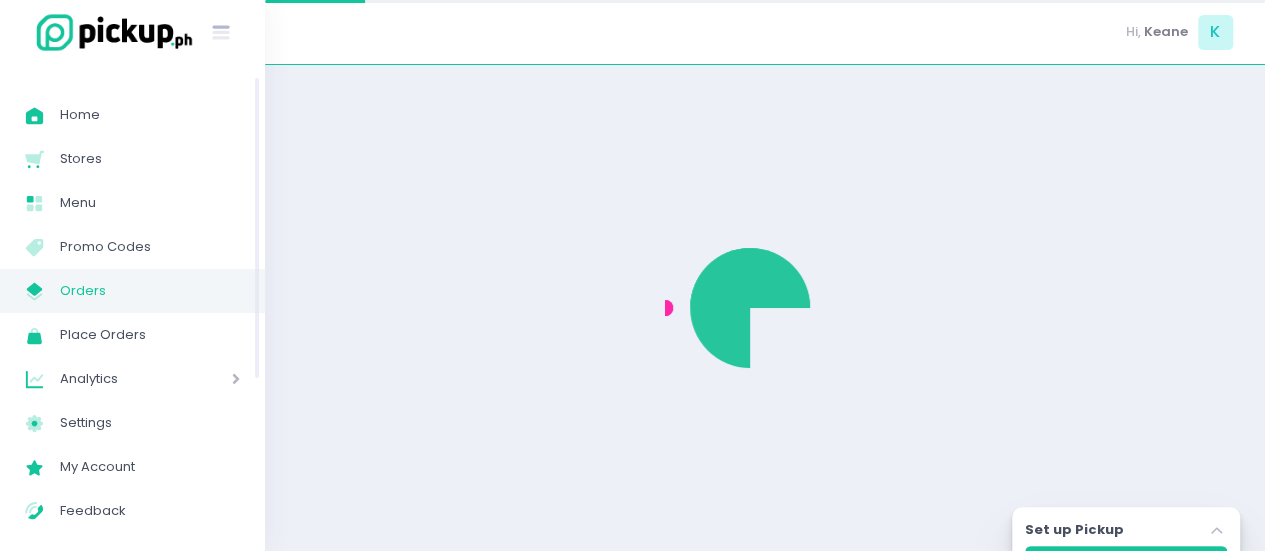 scroll, scrollTop: 0, scrollLeft: 0, axis: both 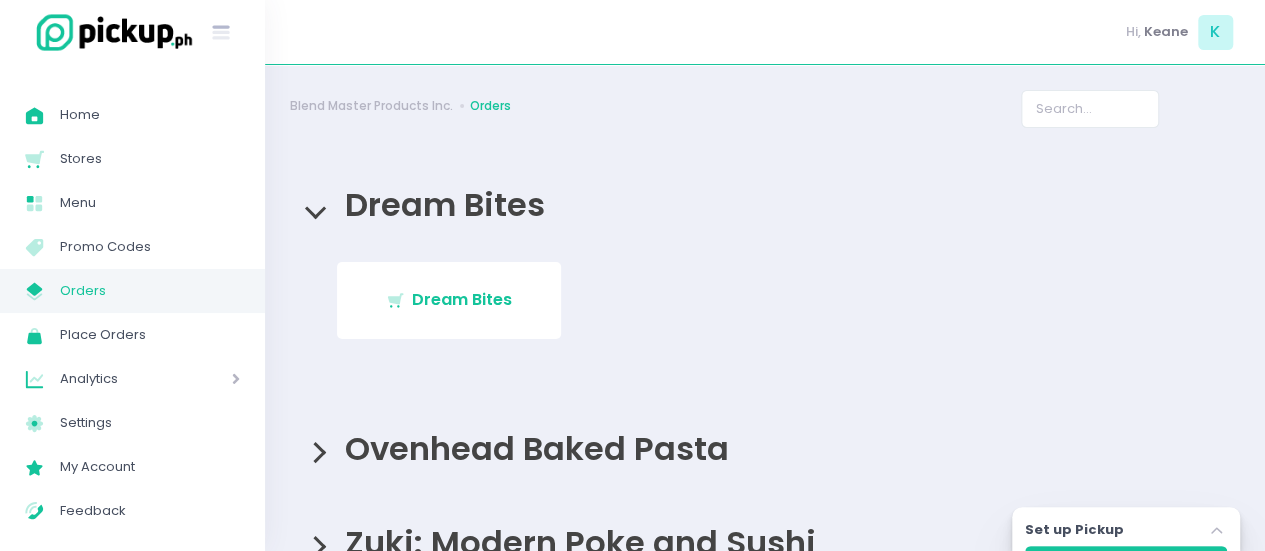 click on "Ovenhead Baked Pasta" at bounding box center (765, 448) 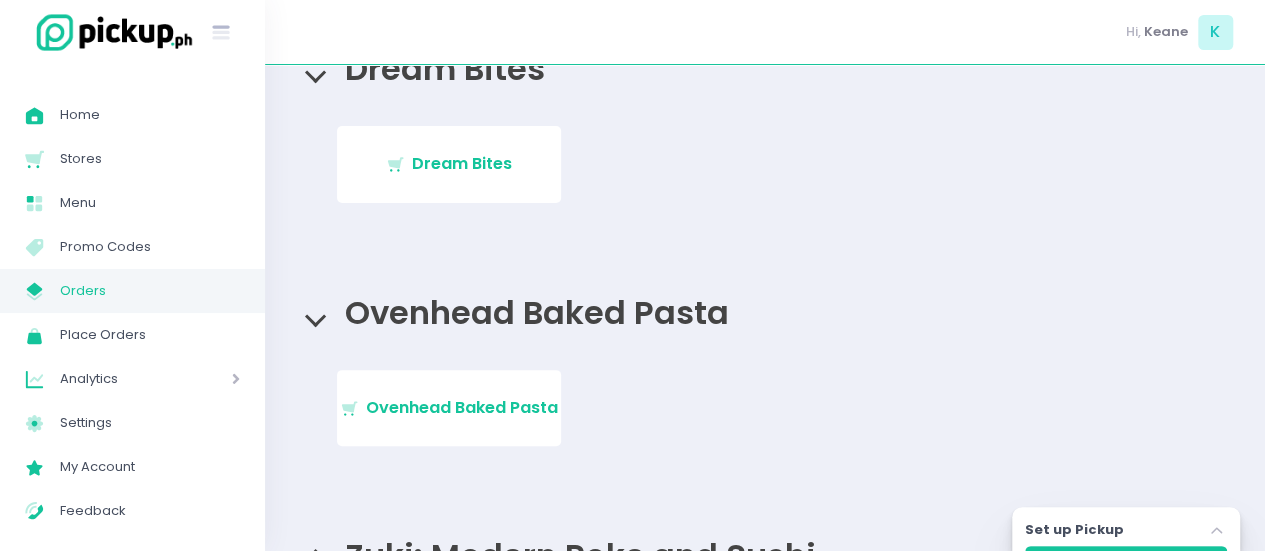 scroll, scrollTop: 118, scrollLeft: 0, axis: vertical 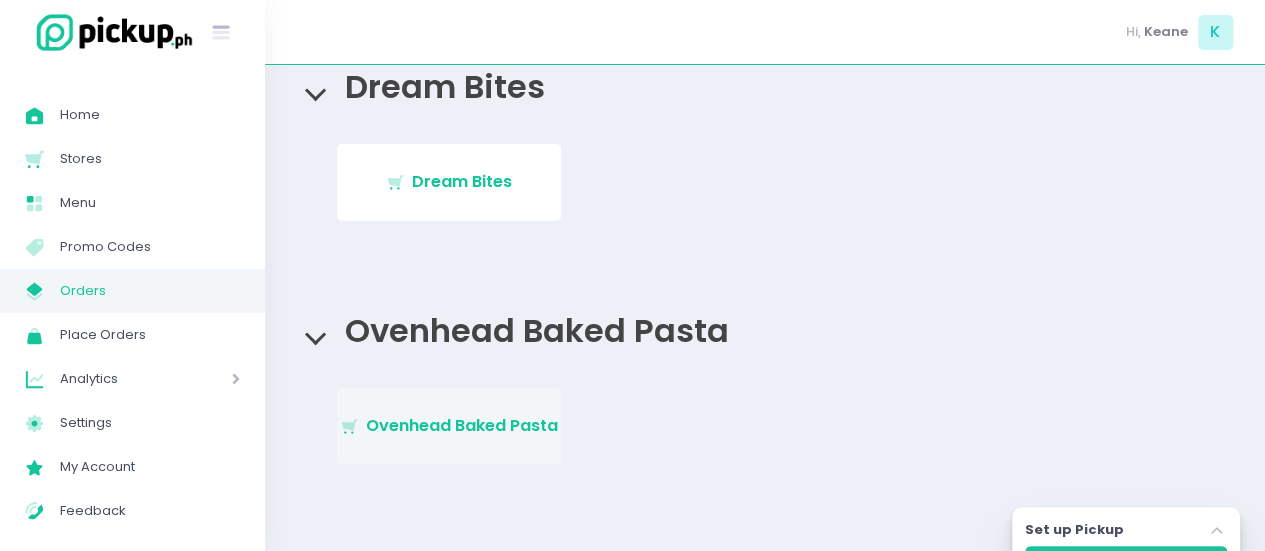 click on "Ovenhead Baked Pasta" at bounding box center [462, 425] 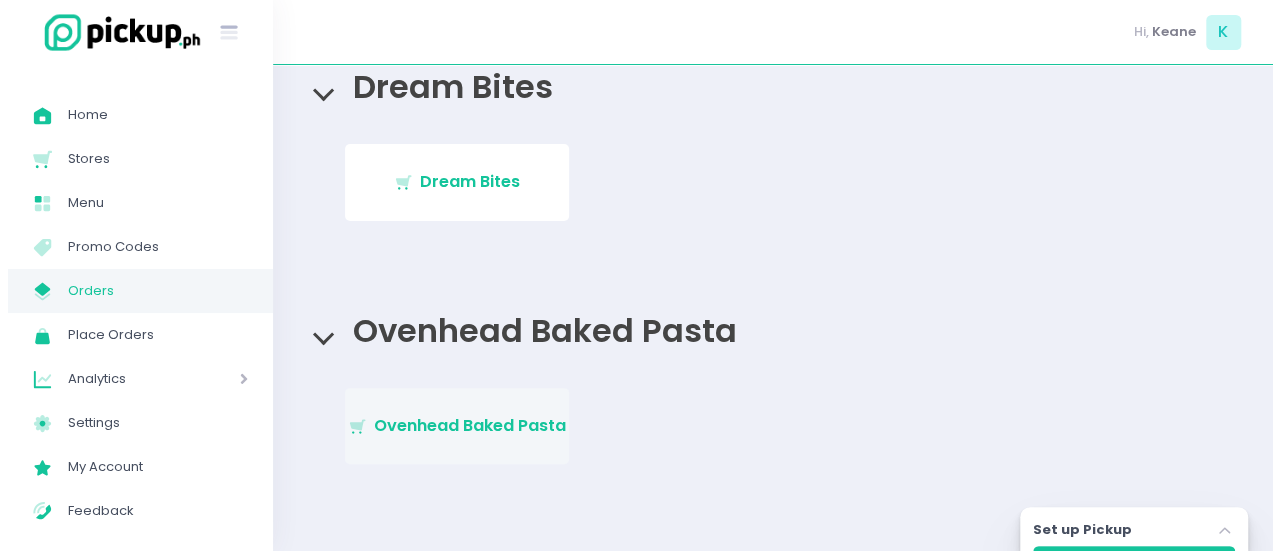 scroll, scrollTop: 0, scrollLeft: 0, axis: both 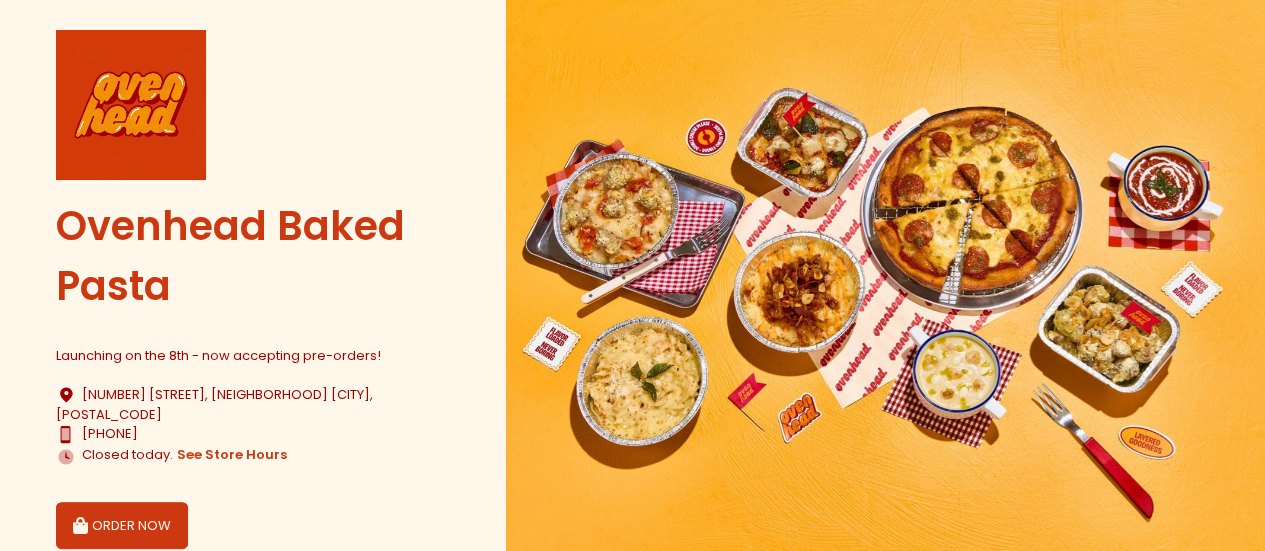 click on "ORDER NOW" at bounding box center (122, 526) 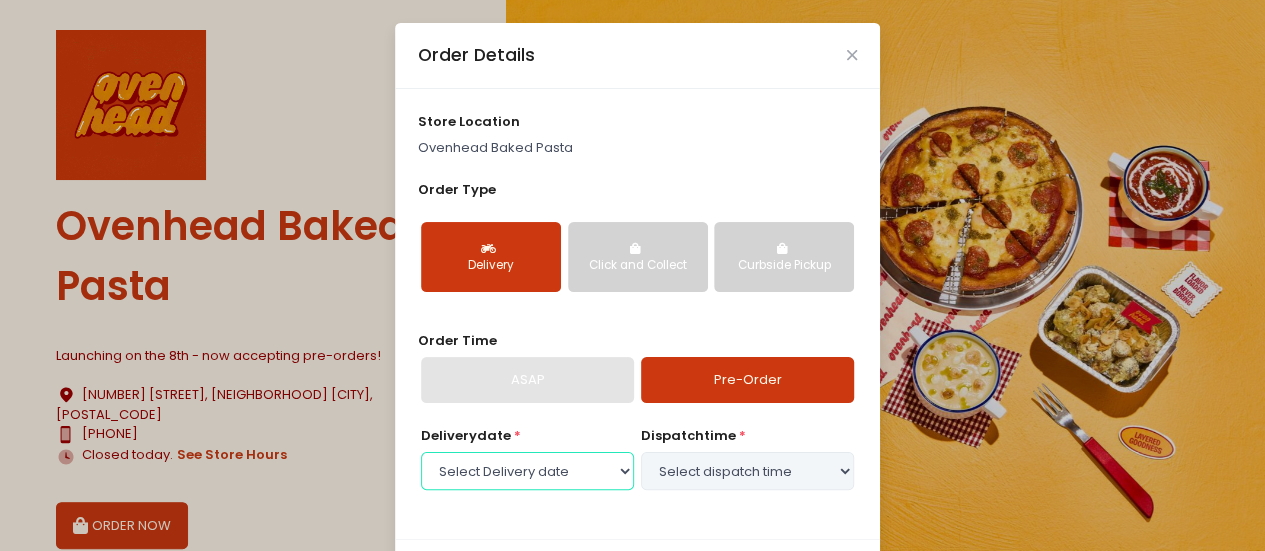 click on "Select Delivery date Friday, Aug 8th Saturday, Aug 9th Sunday, Aug 10th Monday, Aug 11th Tuesday, Aug 12th Wednesday, Aug 13th Thursday, Aug 14th Friday, Aug 15th Saturday, Aug 16th Sunday, Aug 17th Monday, Aug 18th Tuesday, Aug 19th Wednesday, Aug 20th Thursday, Aug 21st" at bounding box center [527, 471] 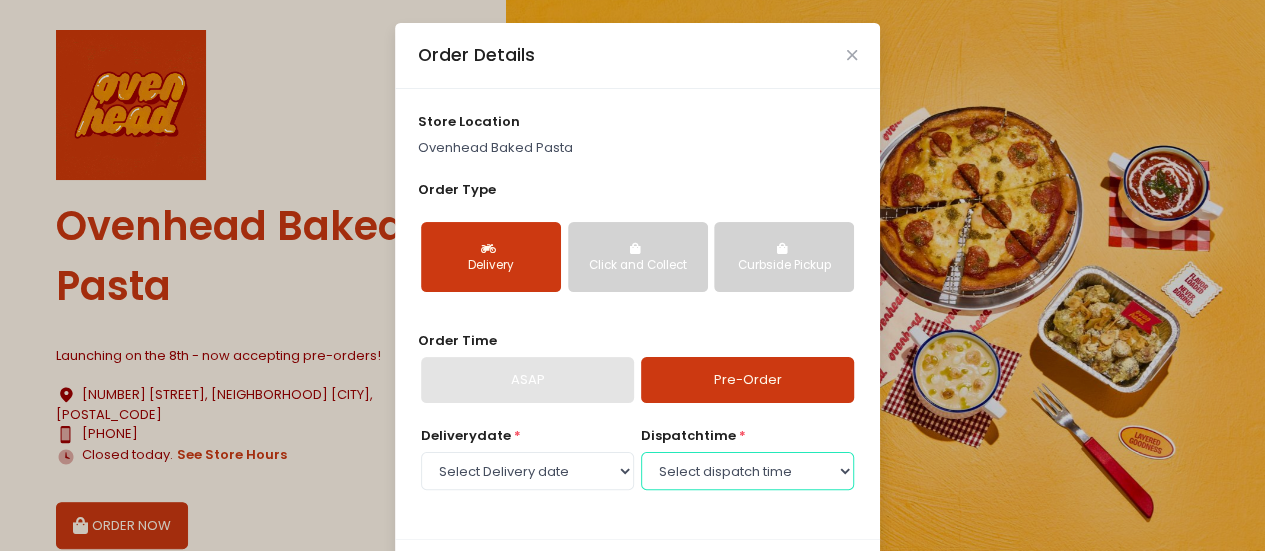 click on "Select dispatch time 11:00 AM - 11:30 AM 11:30 AM - 12:00 PM 12:00 PM - 12:30 PM 12:30 PM - 01:00 PM 01:00 PM - 01:30 PM 01:30 PM - 02:00 PM 02:00 PM - 02:30 PM 02:30 PM - 03:00 PM 03:00 PM - 03:30 PM 03:30 PM - 04:00 PM 04:00 PM - 04:30 PM 04:30 PM - 05:00 PM 05:00 PM - 05:30 PM 05:30 PM - 06:00 PM 06:00 PM - 06:30 PM 06:30 PM - 07:00 PM 07:00 PM - 07:30 PM 07:30 PM - 08:00 PM" at bounding box center (747, 471) 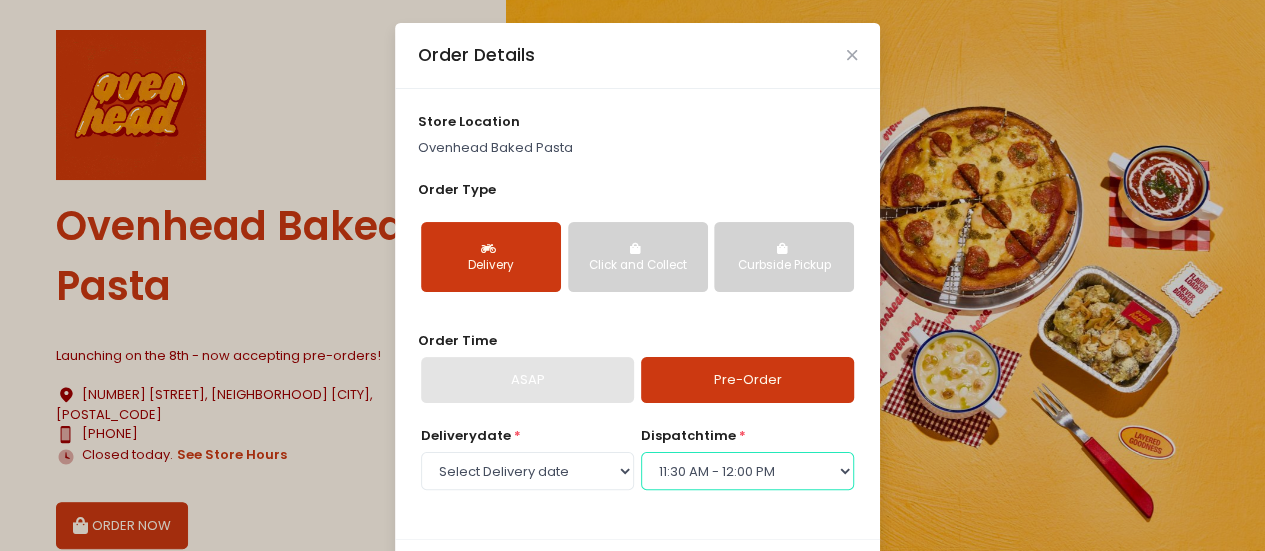 click on "Select dispatch time 11:00 AM - 11:30 AM 11:30 AM - 12:00 PM 12:00 PM - 12:30 PM 12:30 PM - 01:00 PM 01:00 PM - 01:30 PM 01:30 PM - 02:00 PM 02:00 PM - 02:30 PM 02:30 PM - 03:00 PM 03:00 PM - 03:30 PM 03:30 PM - 04:00 PM 04:00 PM - 04:30 PM 04:30 PM - 05:00 PM 05:00 PM - 05:30 PM 05:30 PM - 06:00 PM 06:00 PM - 06:30 PM 06:30 PM - 07:00 PM 07:00 PM - 07:30 PM 07:30 PM - 08:00 PM" at bounding box center [747, 471] 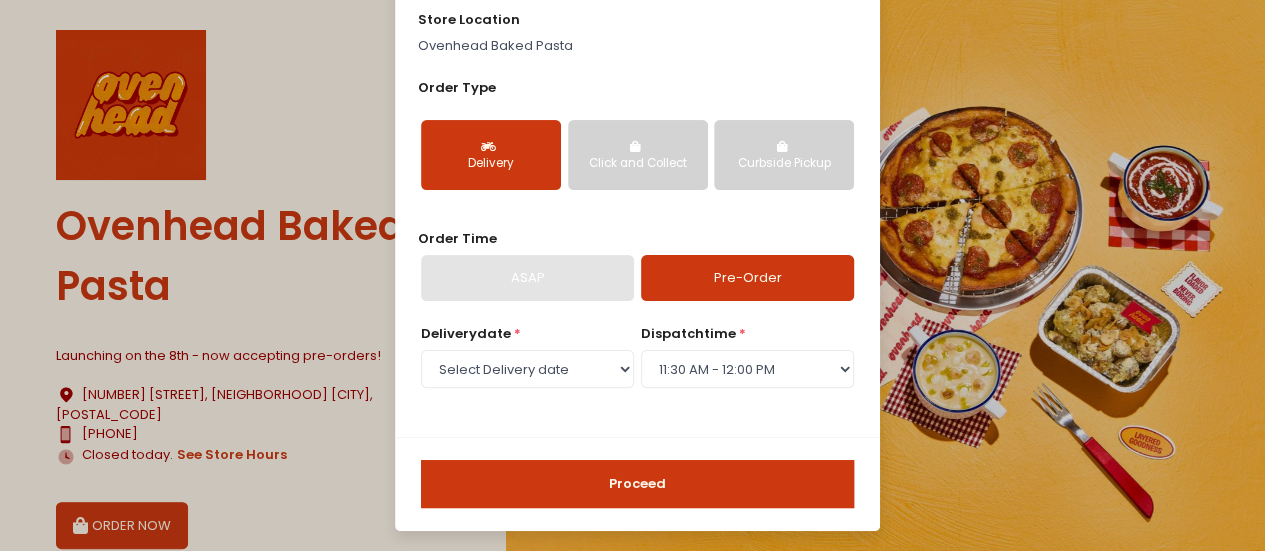 click on "Proceed" at bounding box center (637, 484) 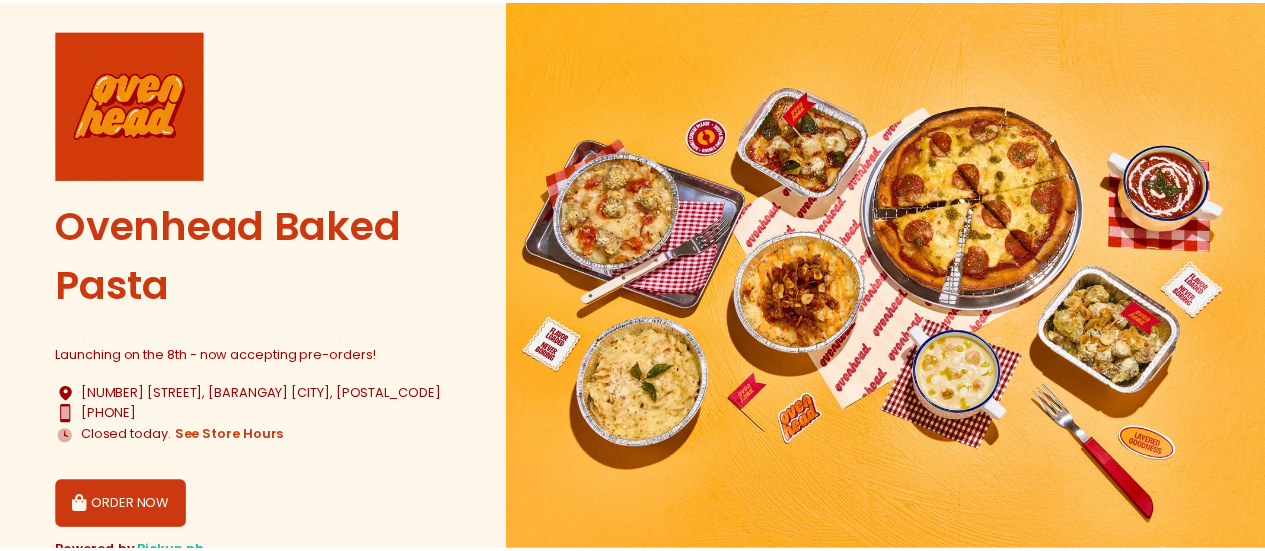 scroll, scrollTop: 0, scrollLeft: 0, axis: both 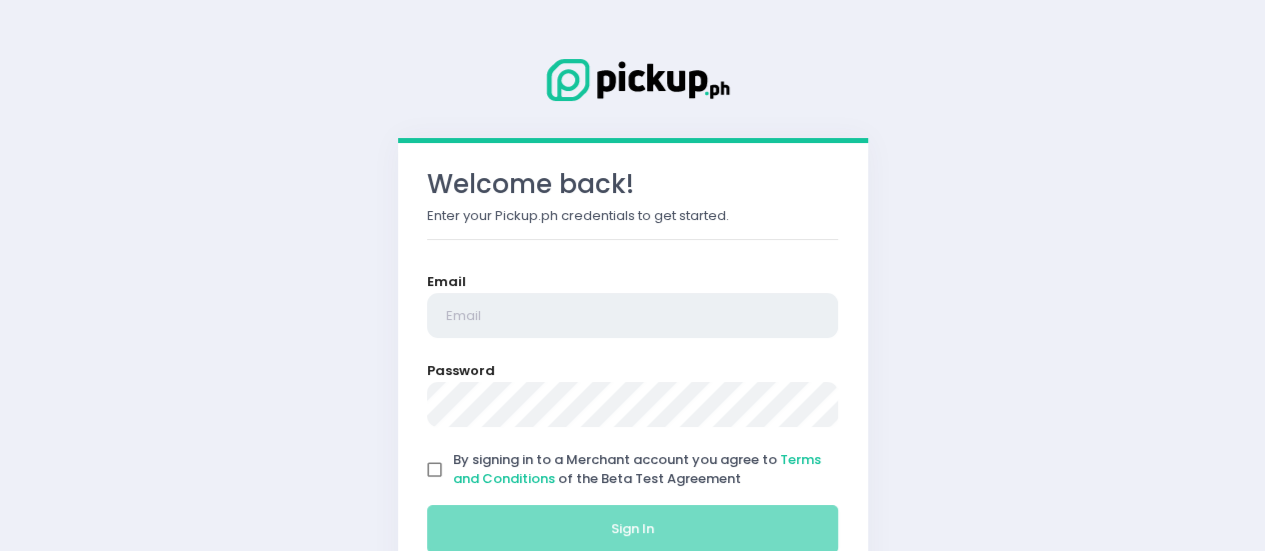 click at bounding box center [633, 316] 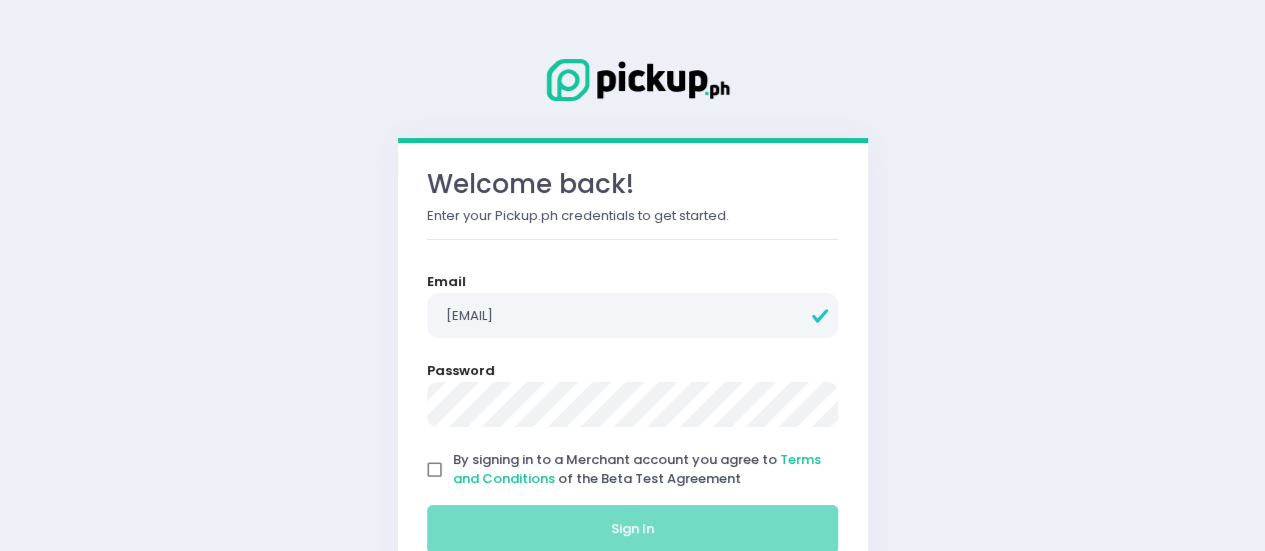click on "By signing in to a Merchant account you agree to   Terms and Conditions   of the Beta Test Agreement" at bounding box center [435, 470] 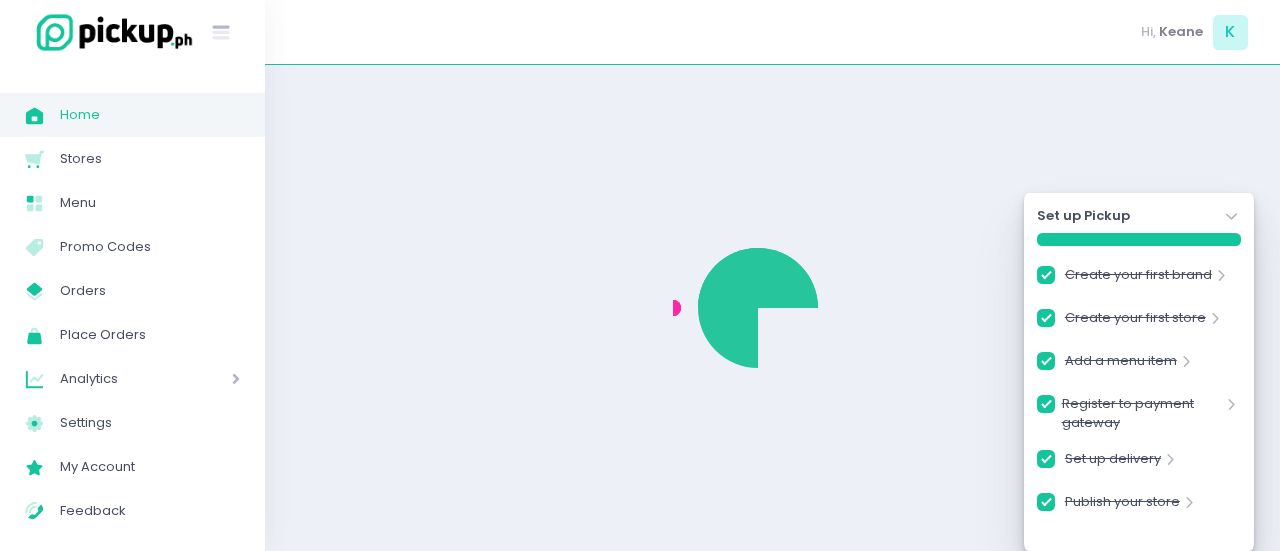 checkbox on "true" 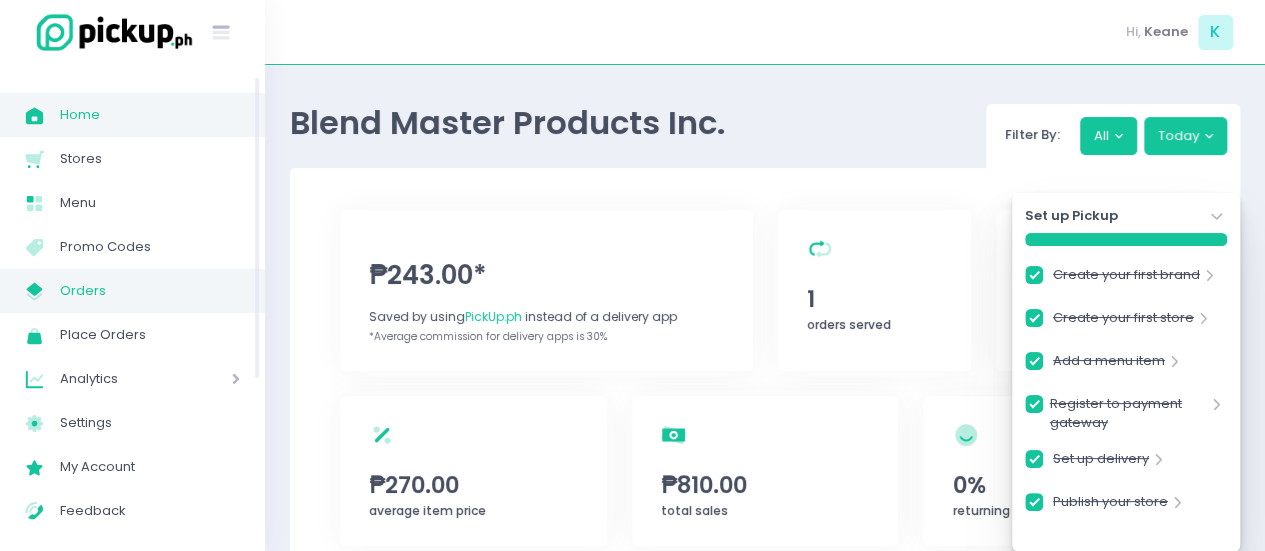 click on "My Store Created with Sketch. Orders" at bounding box center (132, 291) 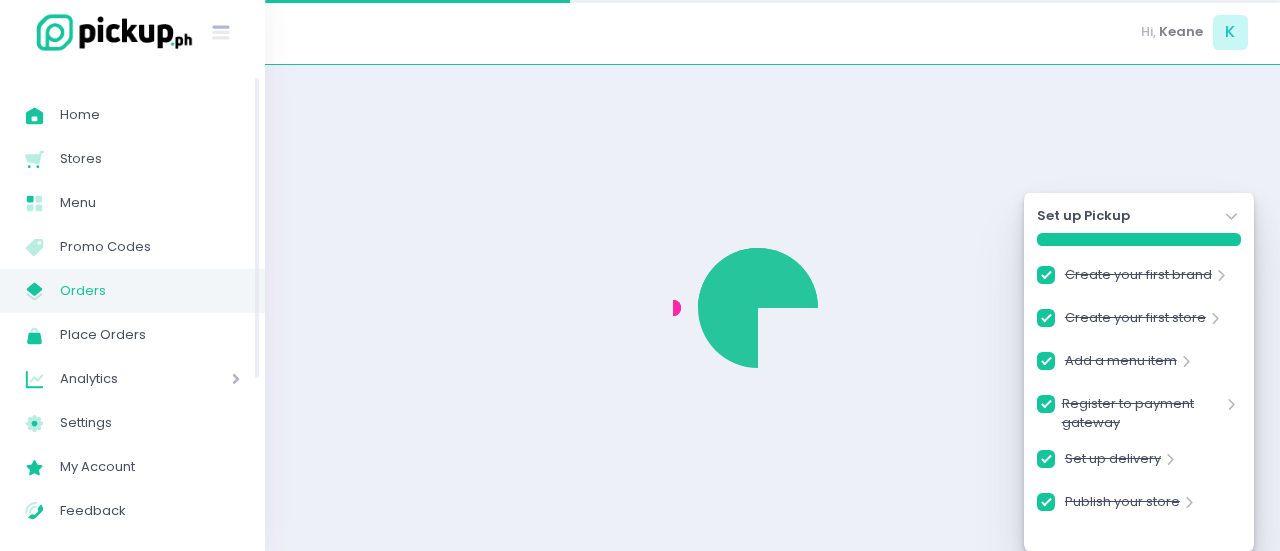 checkbox on "true" 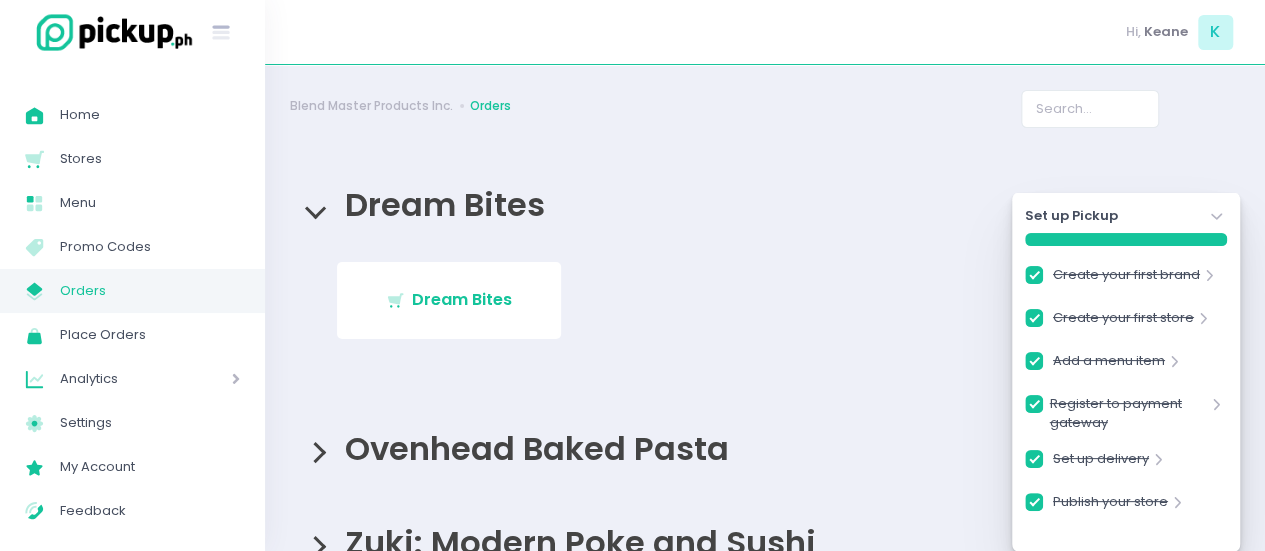 click on "Ovenhead Baked Pasta" at bounding box center [532, 448] 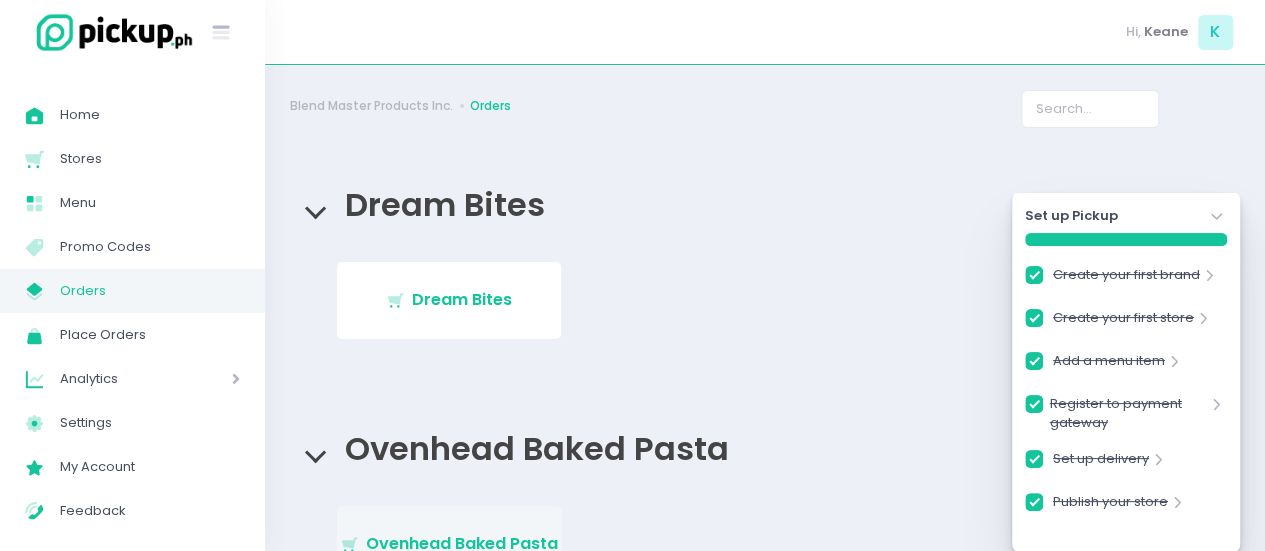 click on "Stockholm-icons / Shopping / Cart1 Created with Sketch. Ovenhead Baked Pasta" at bounding box center (449, 544) 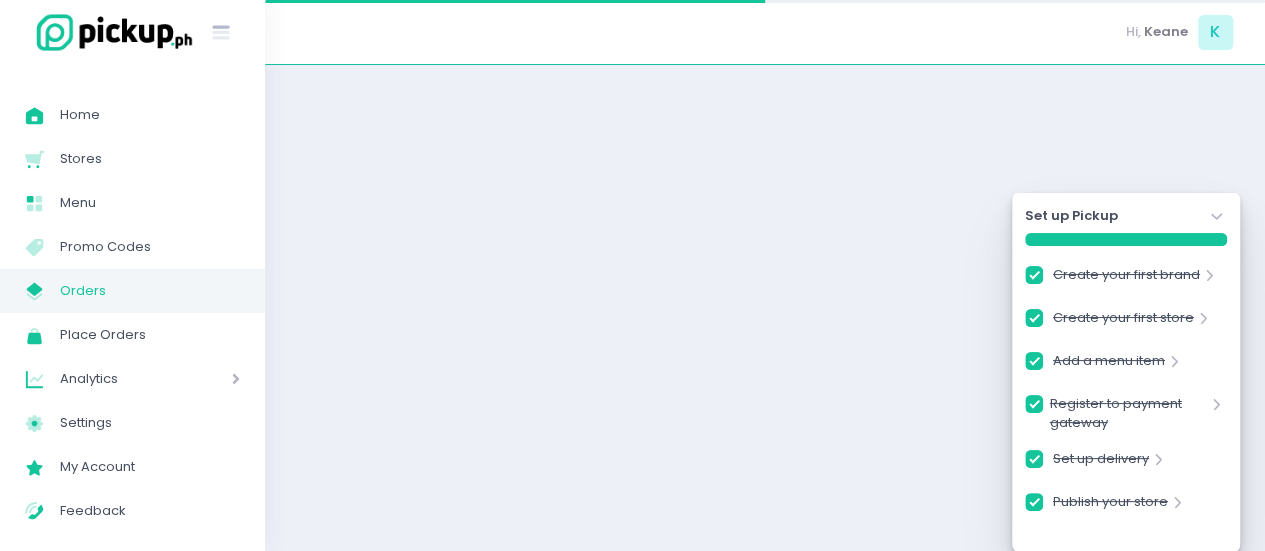 checkbox on "true" 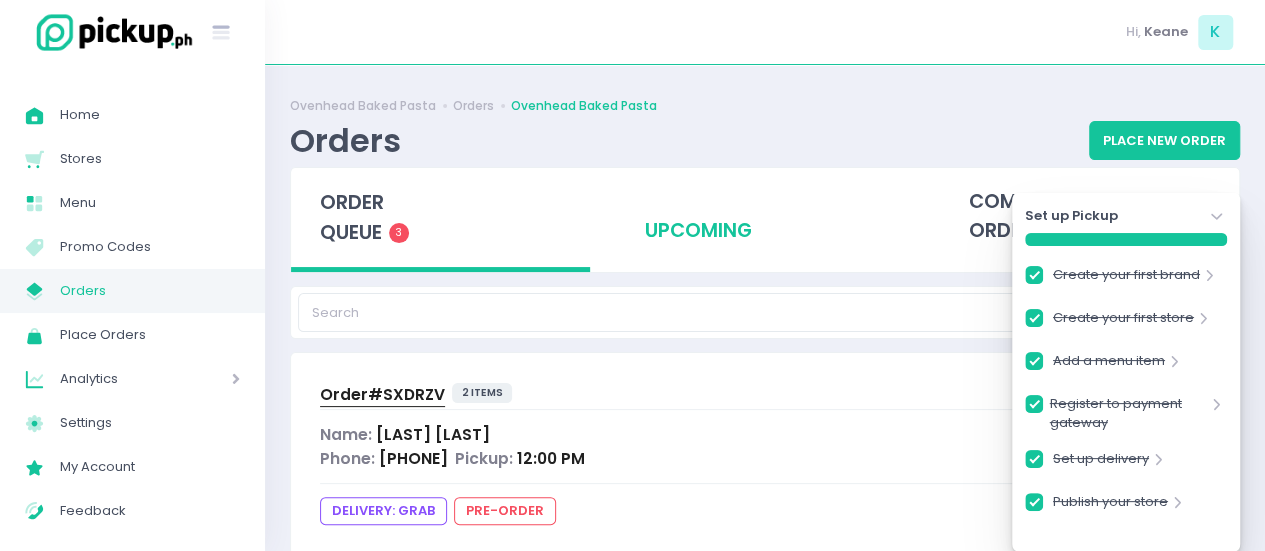 click on "upcoming" at bounding box center [764, 217] 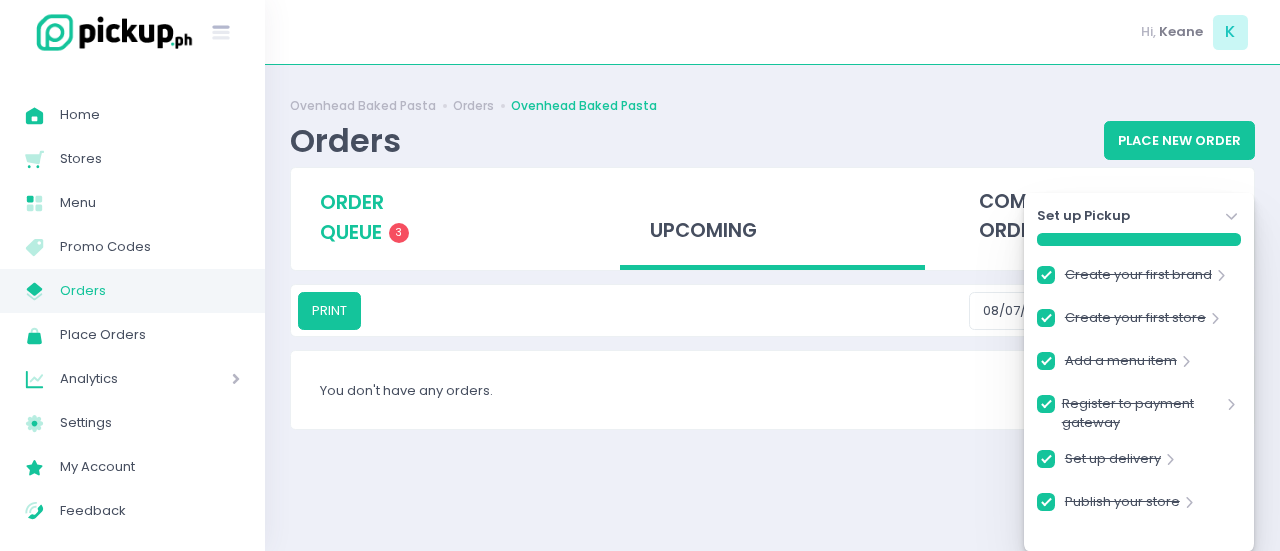 click on "order   queue" at bounding box center [352, 217] 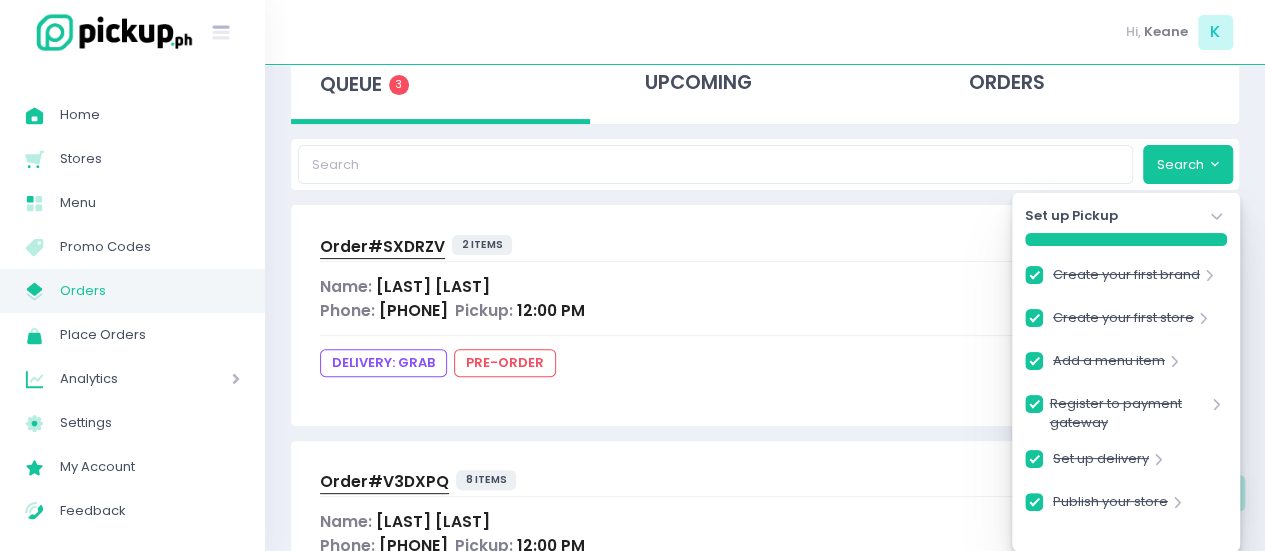 scroll, scrollTop: 140, scrollLeft: 0, axis: vertical 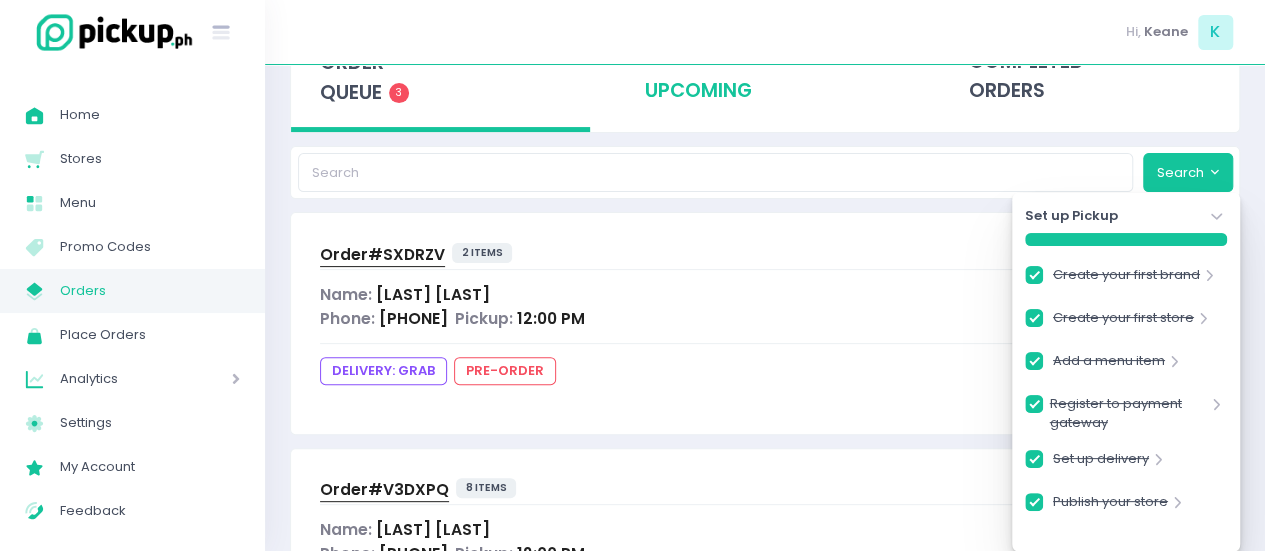 click on "upcoming" at bounding box center [764, 77] 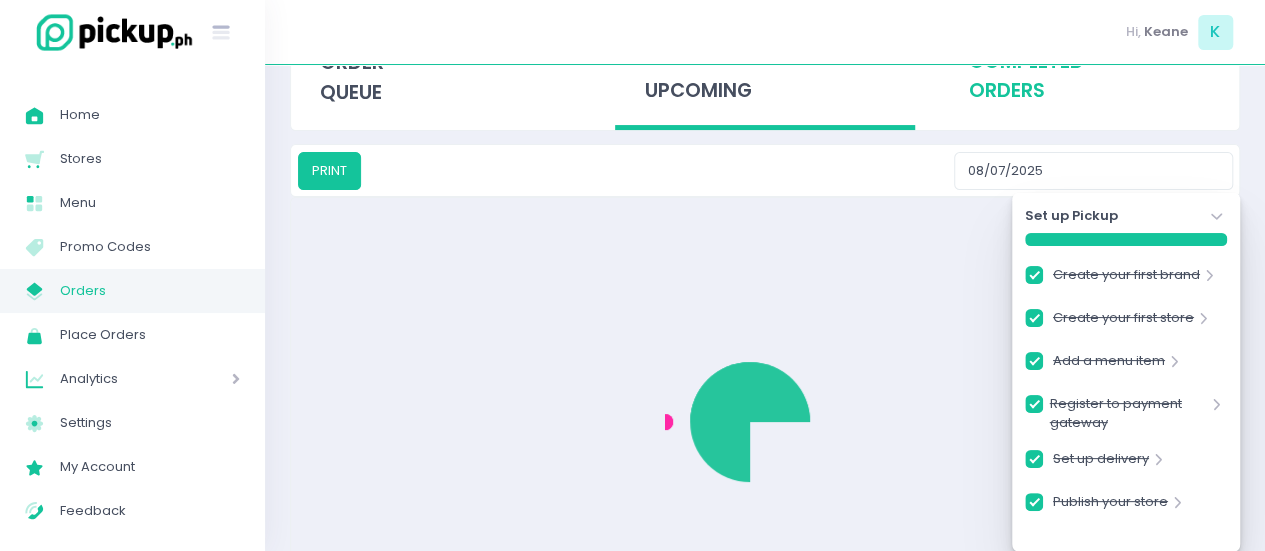 scroll, scrollTop: 0, scrollLeft: 0, axis: both 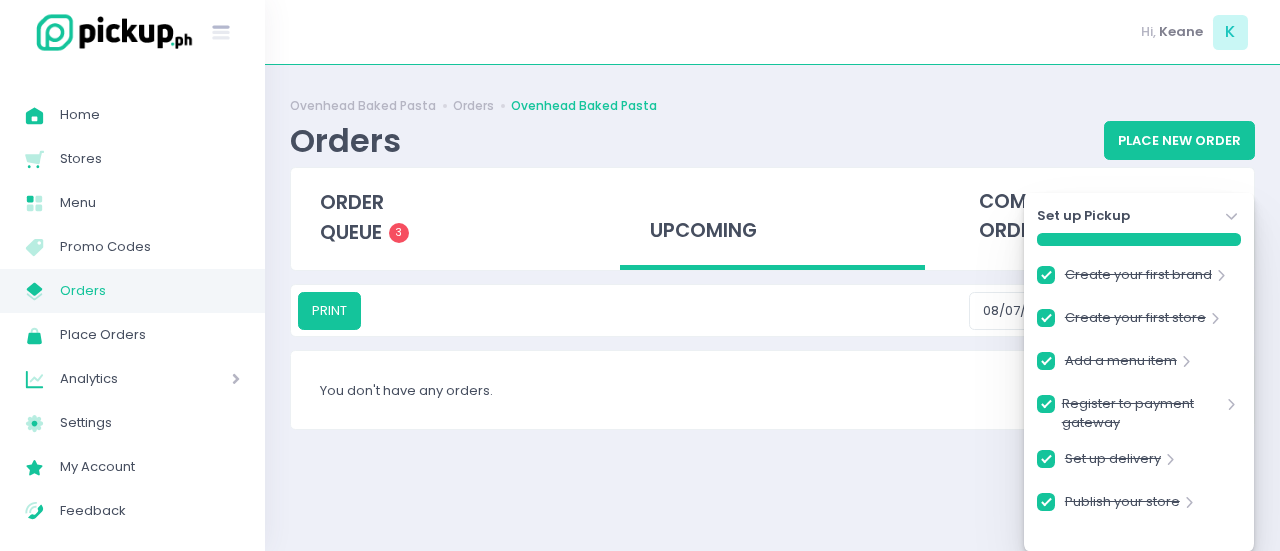 click on "Stockholm-icons / Navigation / Angle-down Created with Sketch." 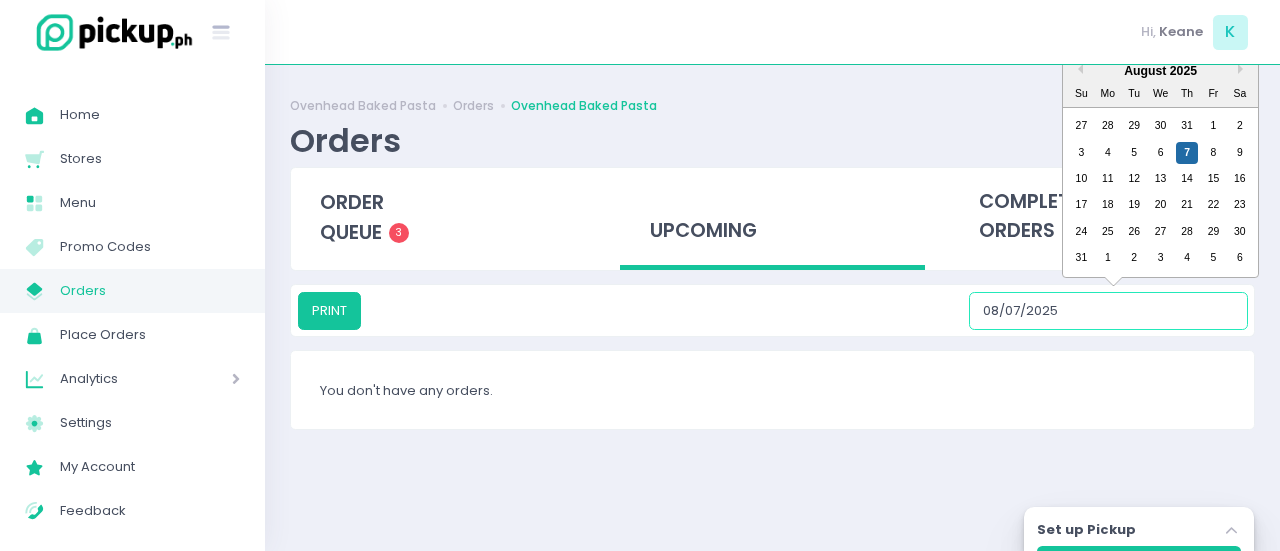 click on "08/07/2025" at bounding box center (1108, 311) 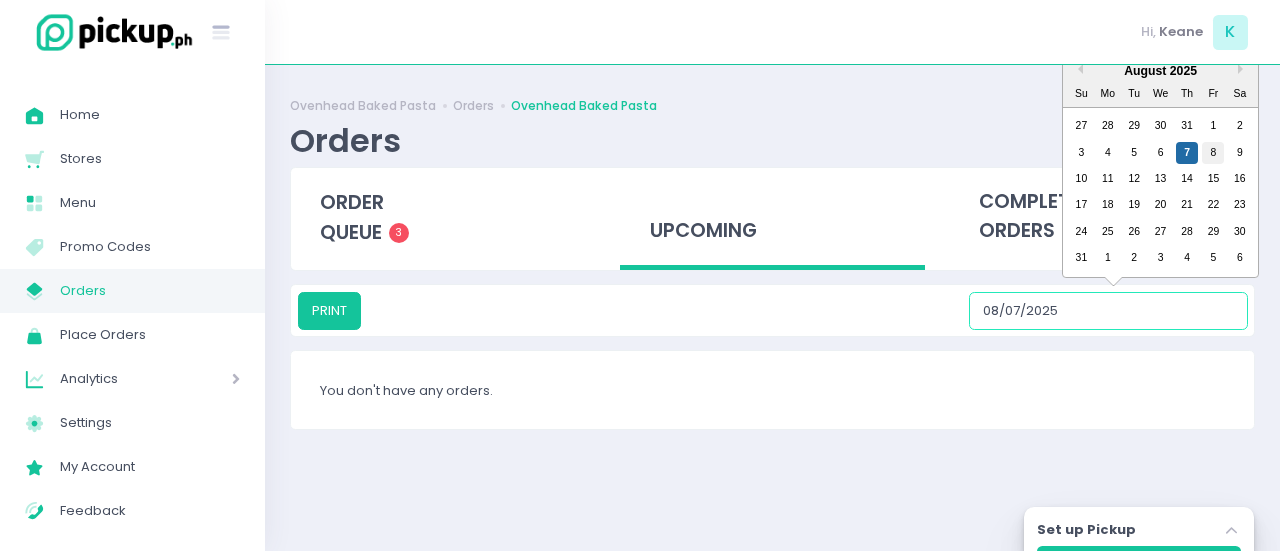 click on "8" at bounding box center [1213, 153] 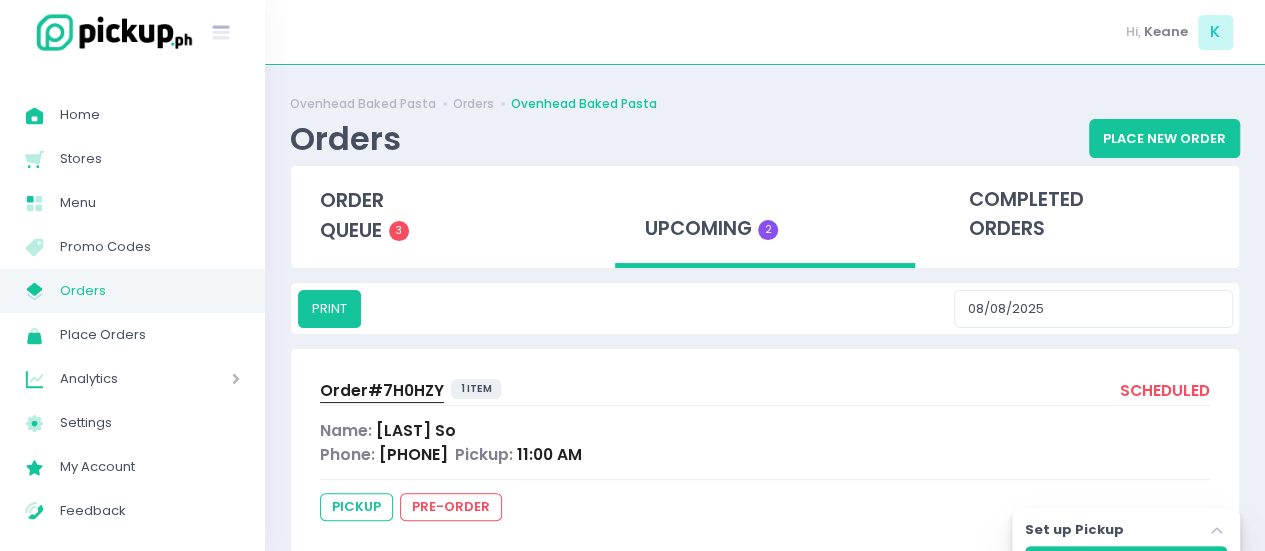 scroll, scrollTop: 0, scrollLeft: 0, axis: both 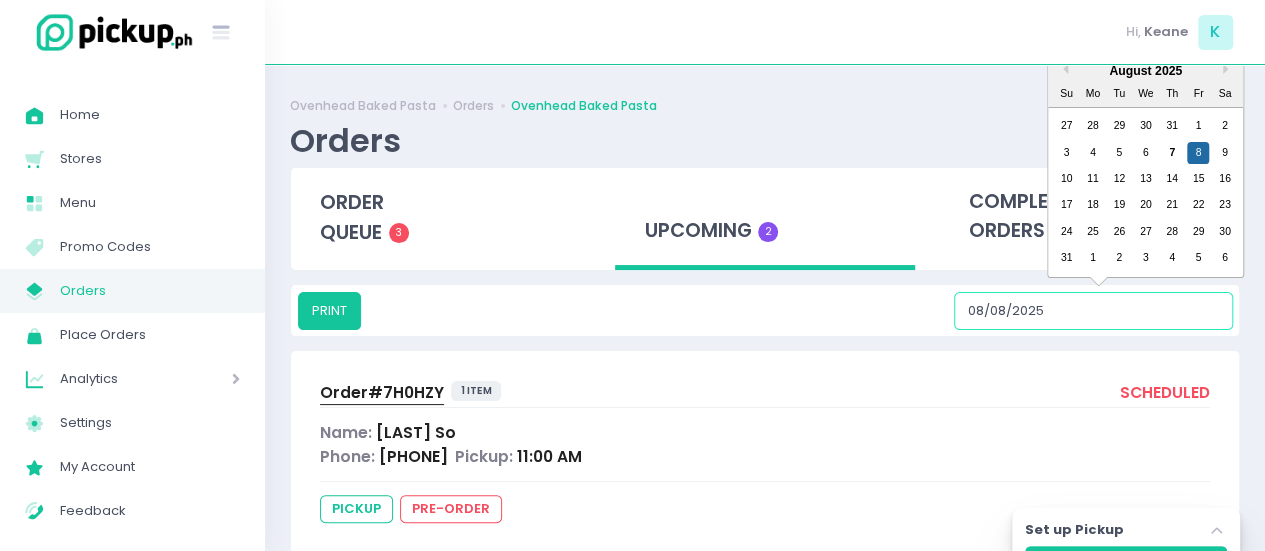 click on "08/08/2025" at bounding box center (1093, 311) 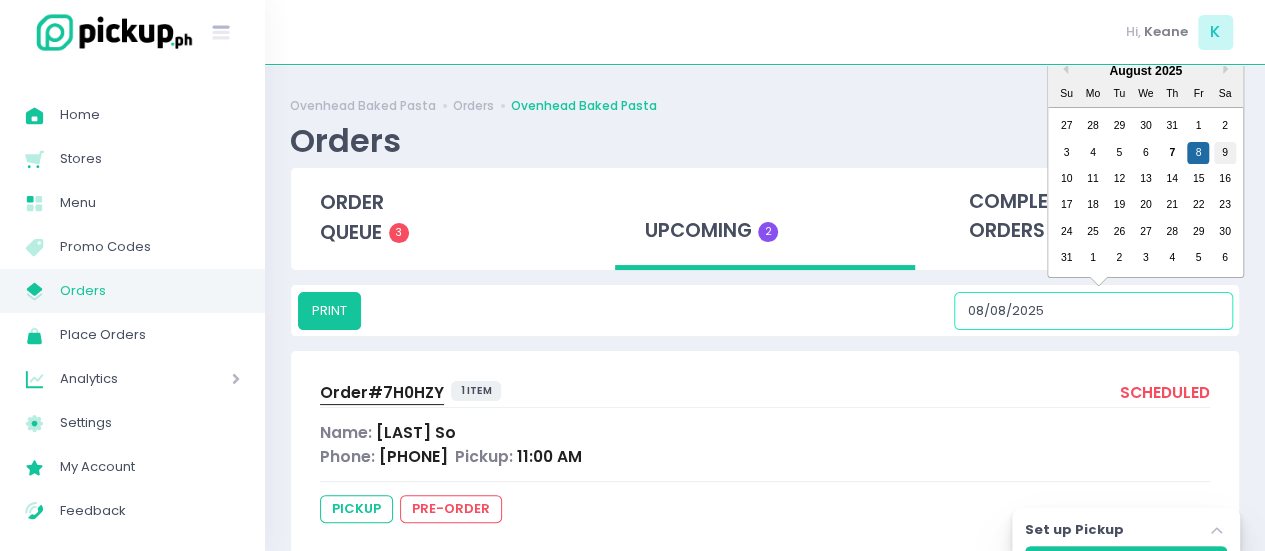 click on "9" at bounding box center [1225, 153] 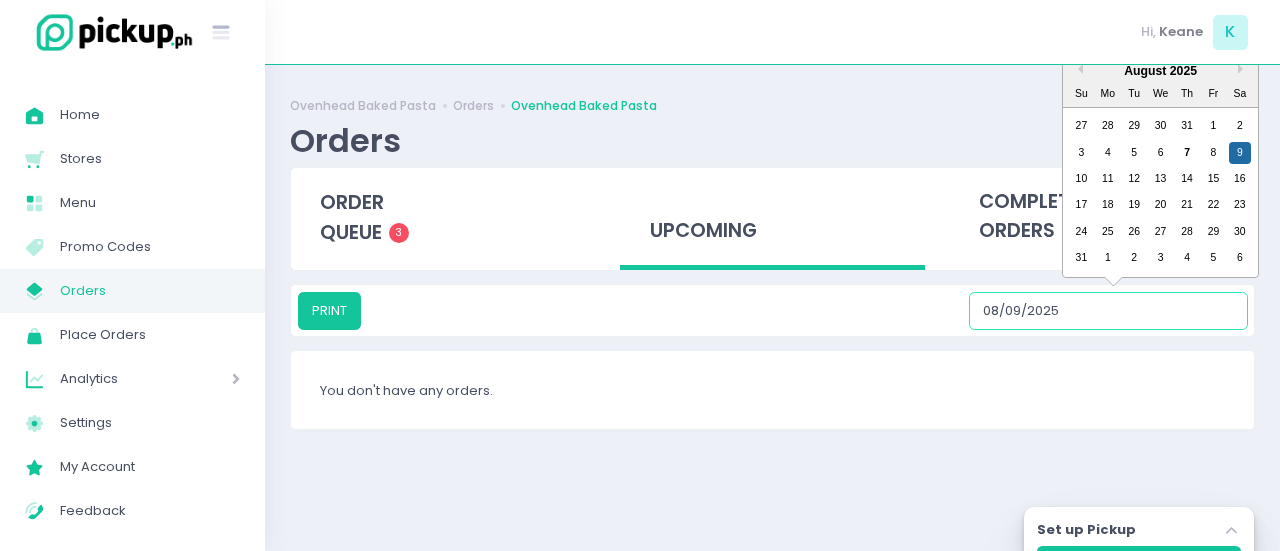click on "08/09/2025" at bounding box center (1108, 311) 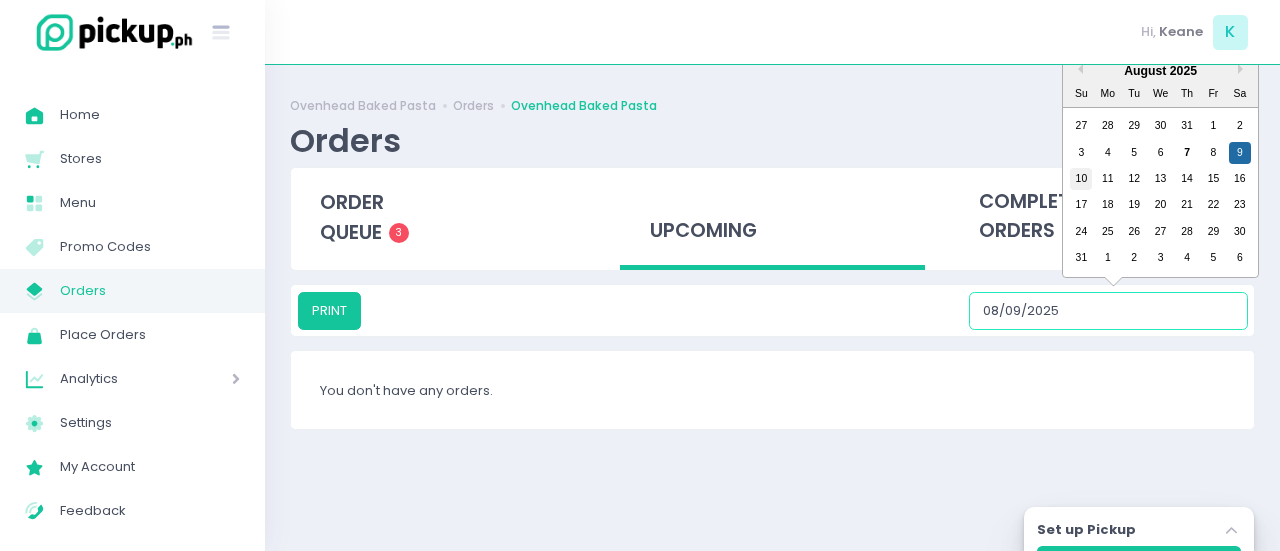 click on "10" at bounding box center [1081, 179] 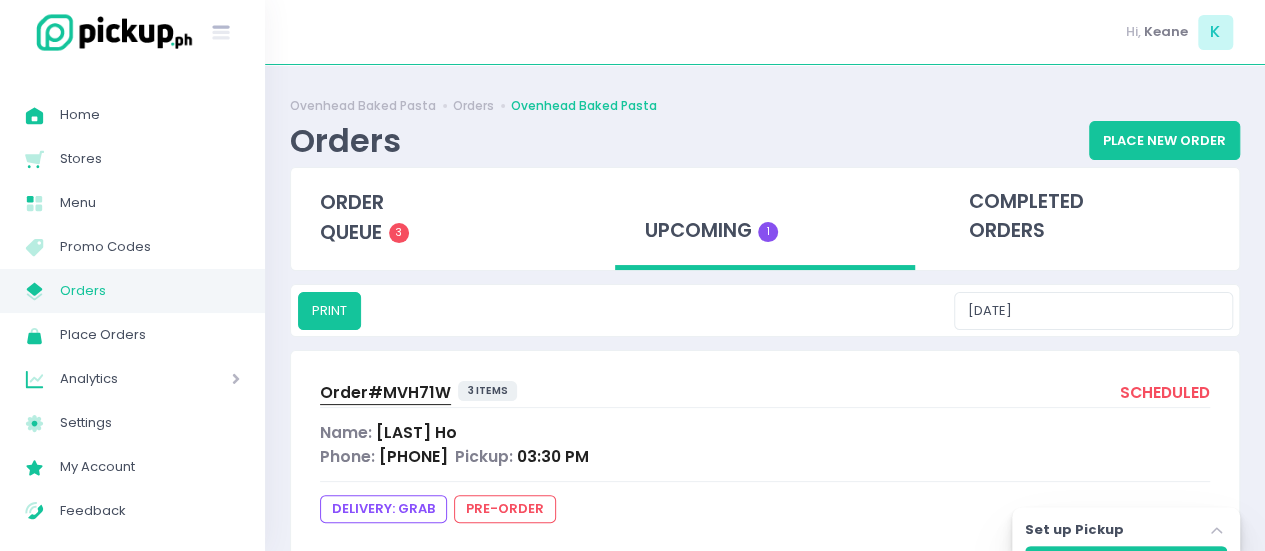 scroll, scrollTop: 56, scrollLeft: 0, axis: vertical 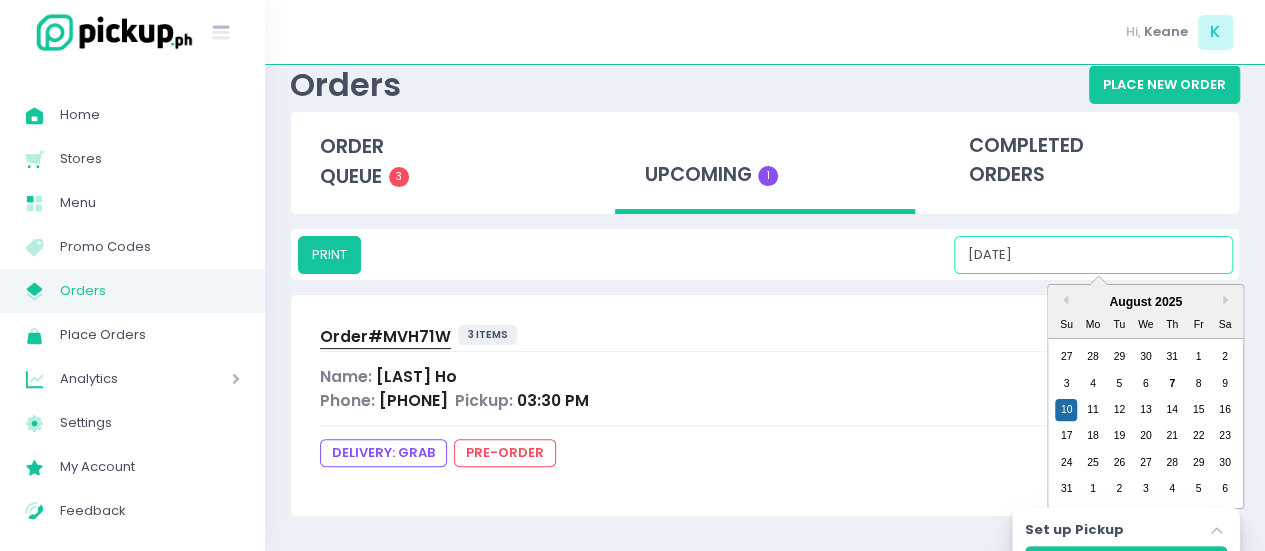 click on "[DATE]" at bounding box center [1093, 255] 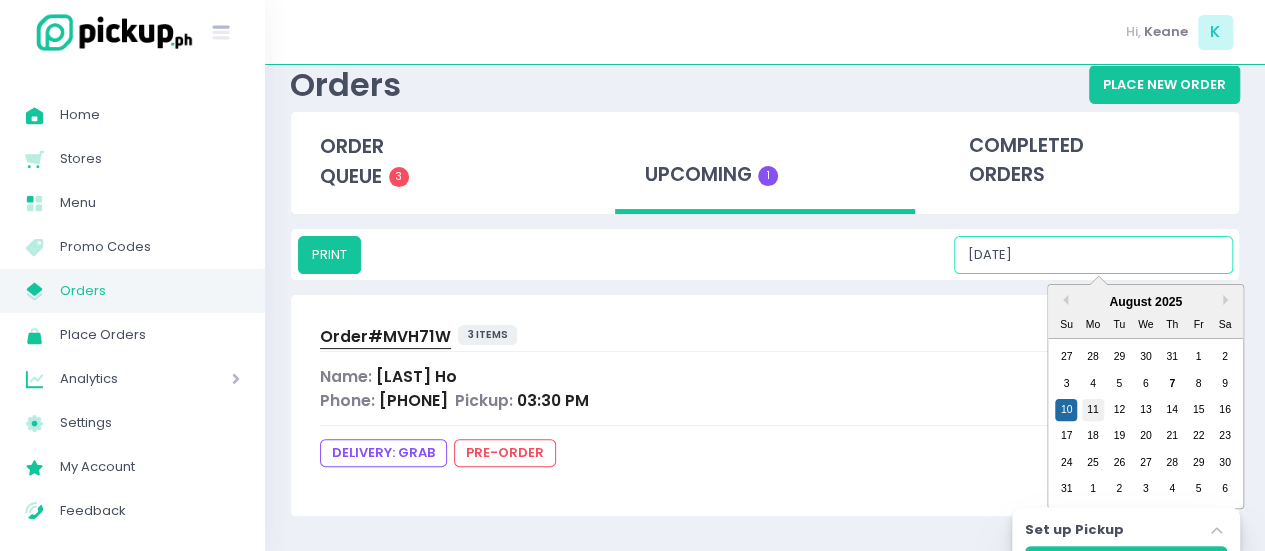 click on "11" at bounding box center [1093, 410] 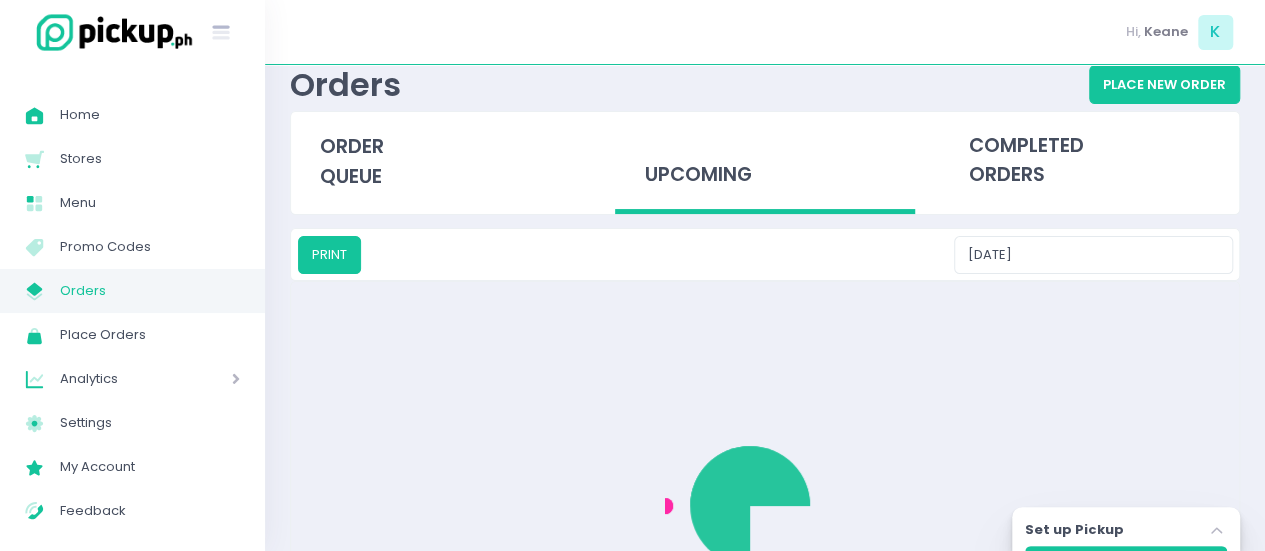 scroll, scrollTop: 0, scrollLeft: 0, axis: both 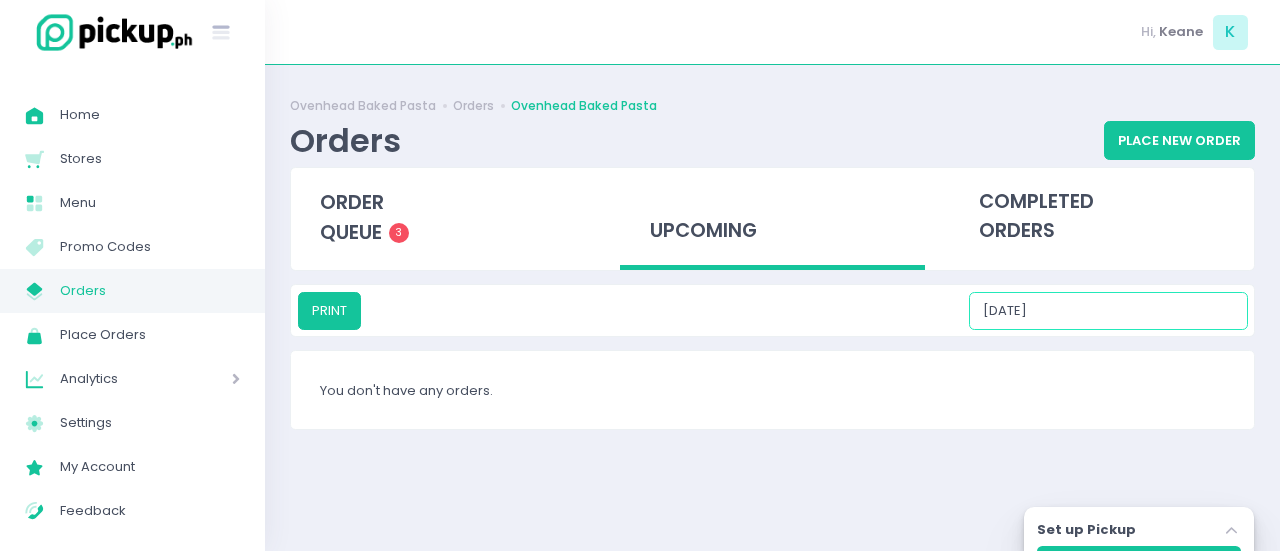 click on "[DATE]" at bounding box center (1108, 311) 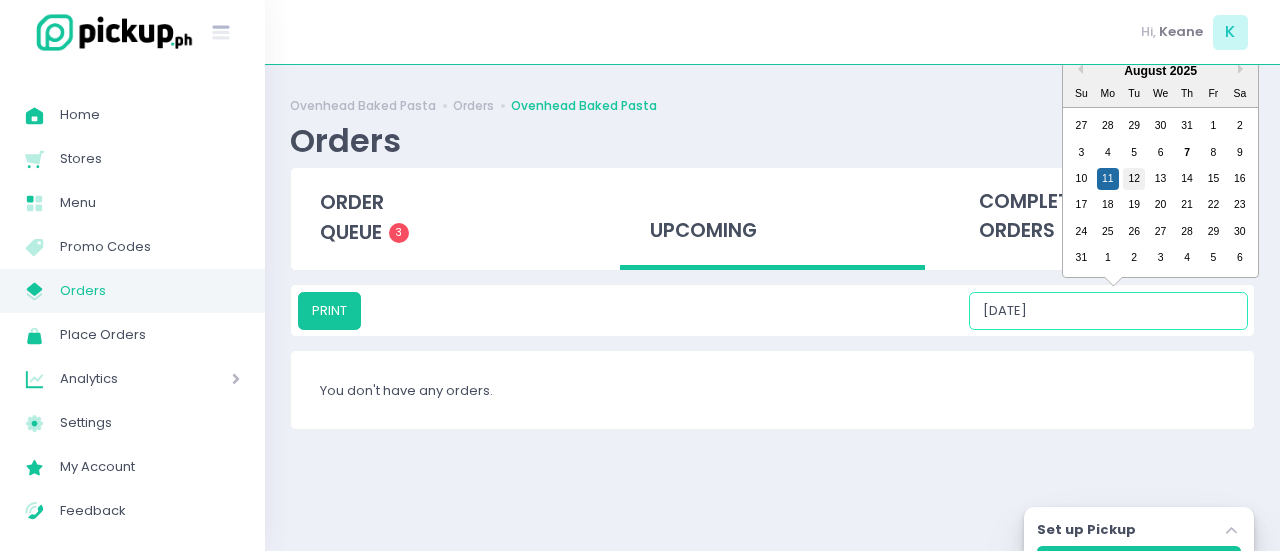 click on "12" at bounding box center [1134, 179] 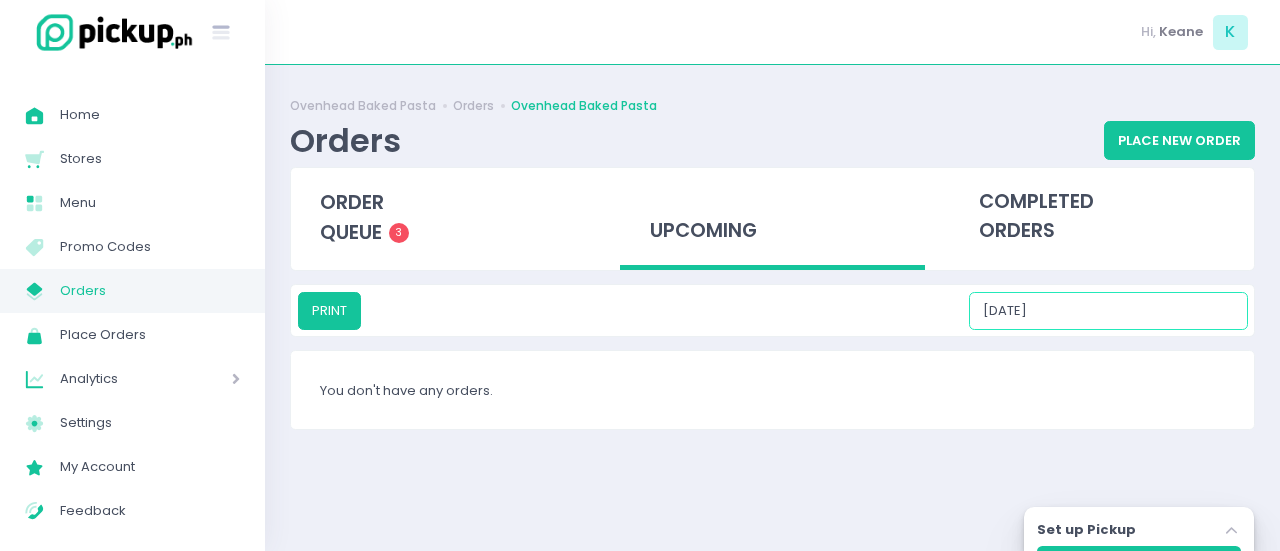 click on "[DATE]" at bounding box center [1108, 311] 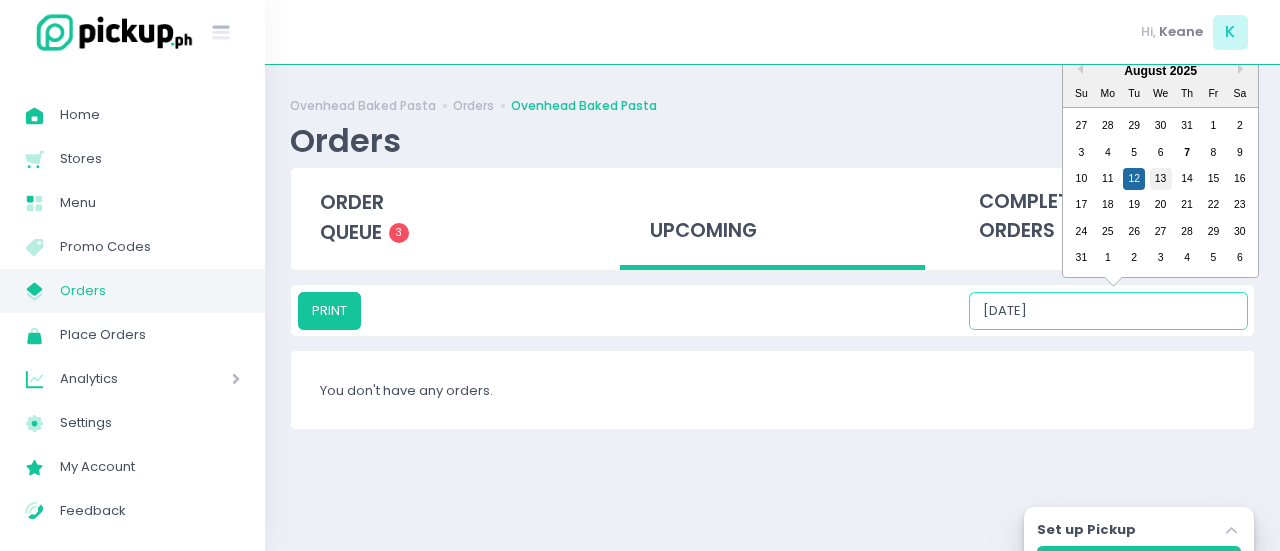 click on "27 28 29 30 31 1 2 3 4 5 6 7 8 9 10 11 12 13 14 15 16 17 18 19 20 21 22 23 24 25 26 27 28 29 30 31 1 2 3 4 5 6" at bounding box center (1160, 192) 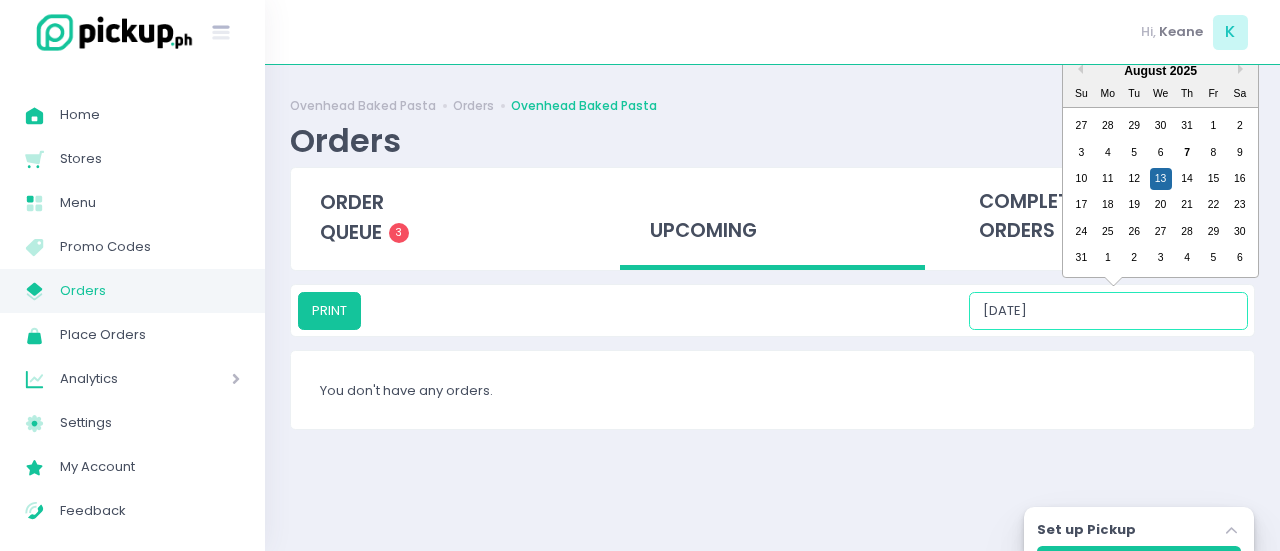 click on "[DATE]" at bounding box center [1108, 311] 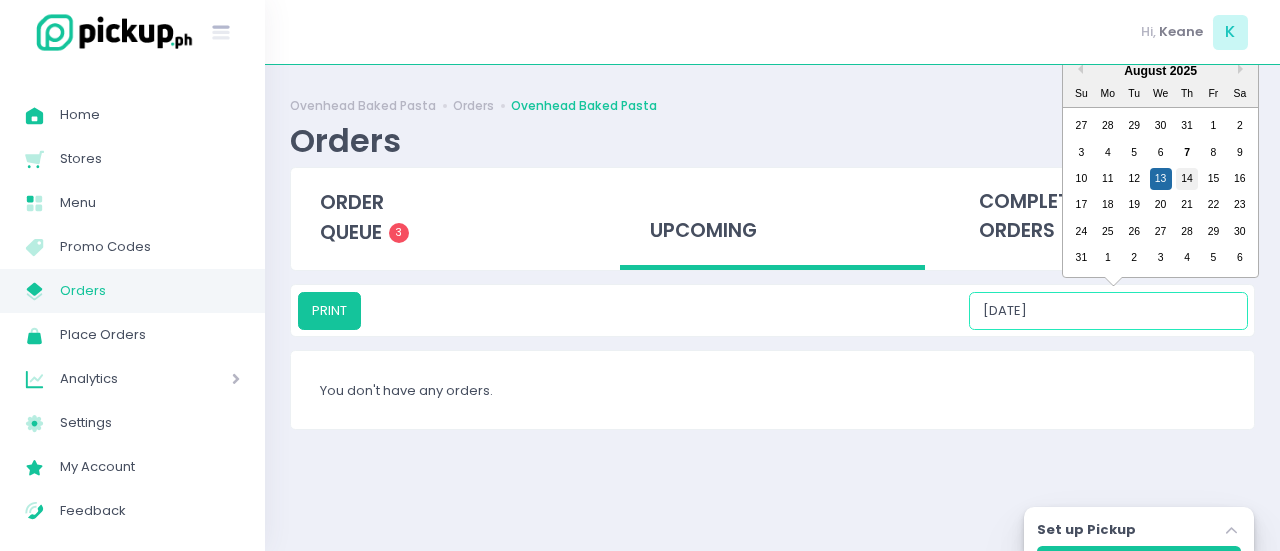 click on "14" at bounding box center [1187, 179] 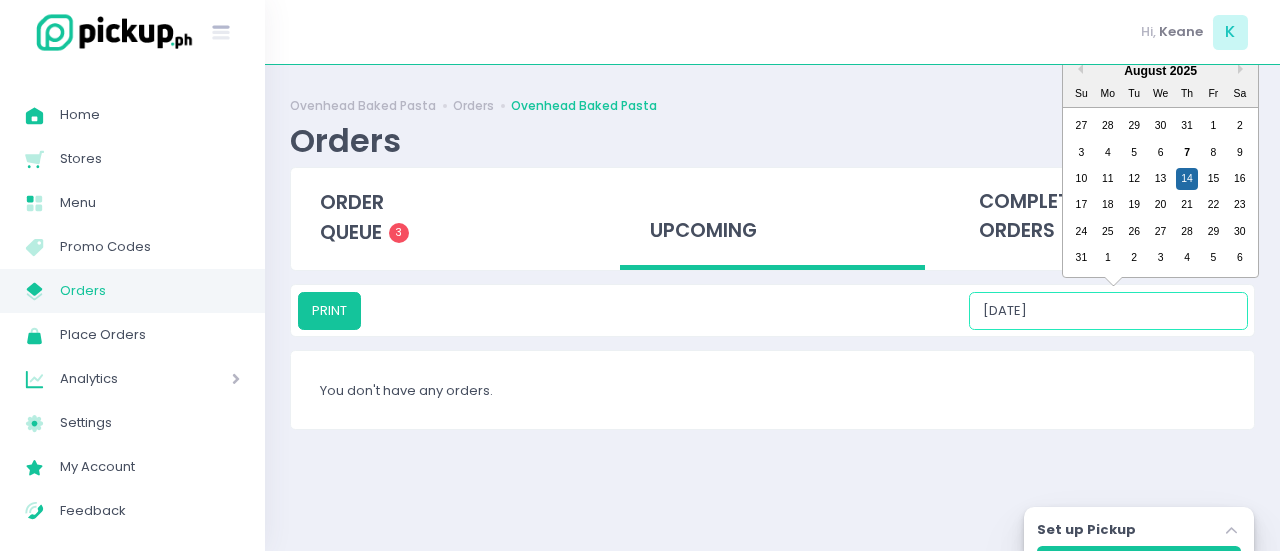 click on "[DATE]" at bounding box center (1108, 311) 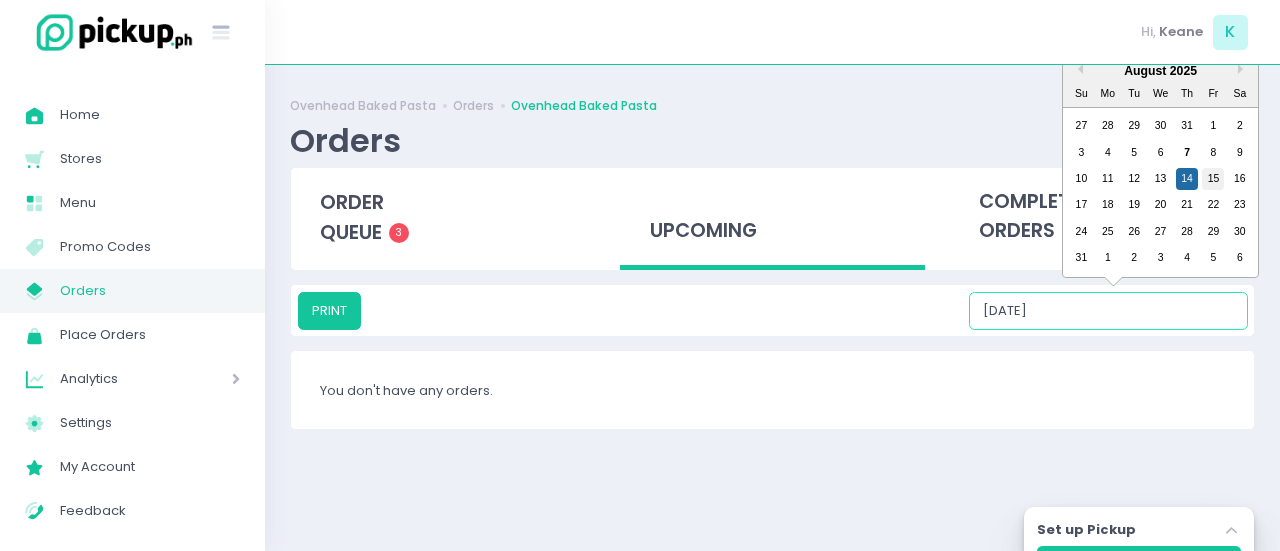 click on "15" at bounding box center [1213, 179] 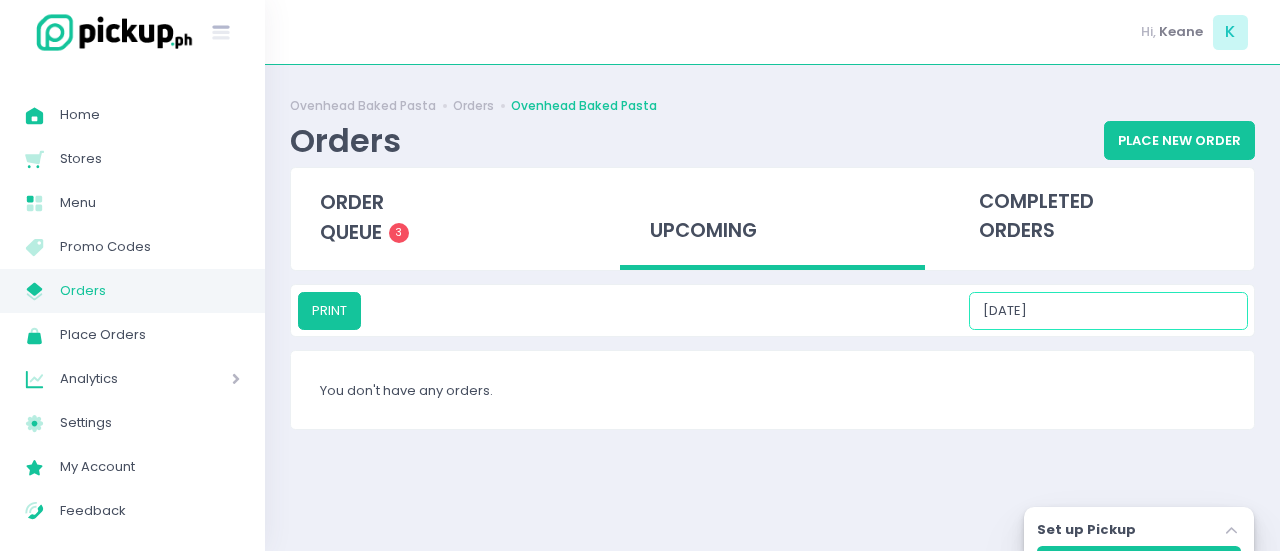 click on "[DATE]" at bounding box center [1108, 311] 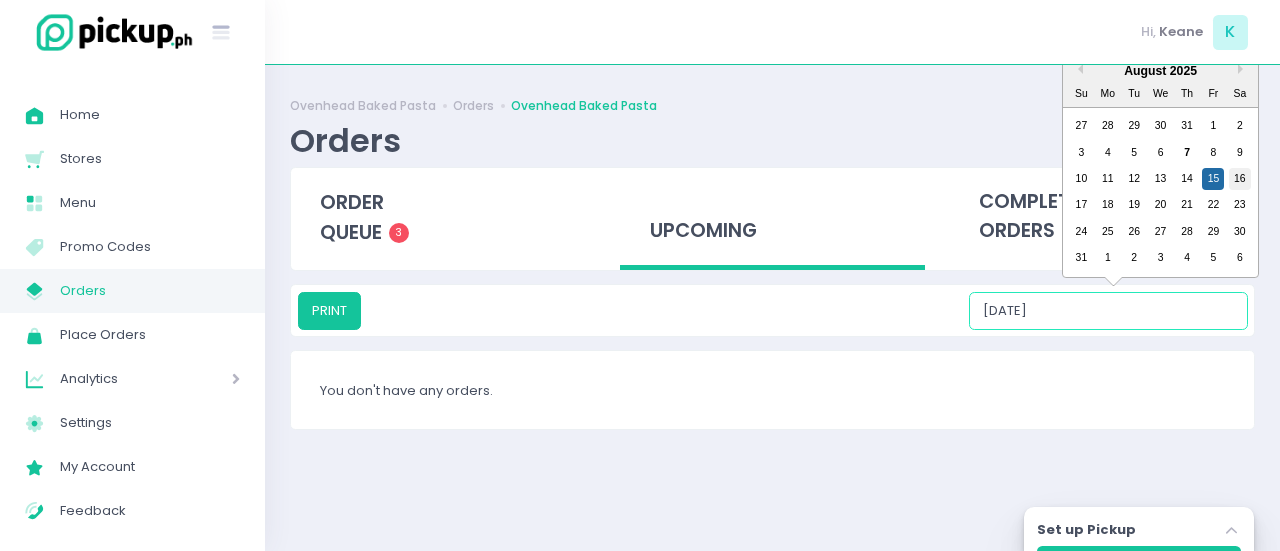 click on "16" at bounding box center (1240, 179) 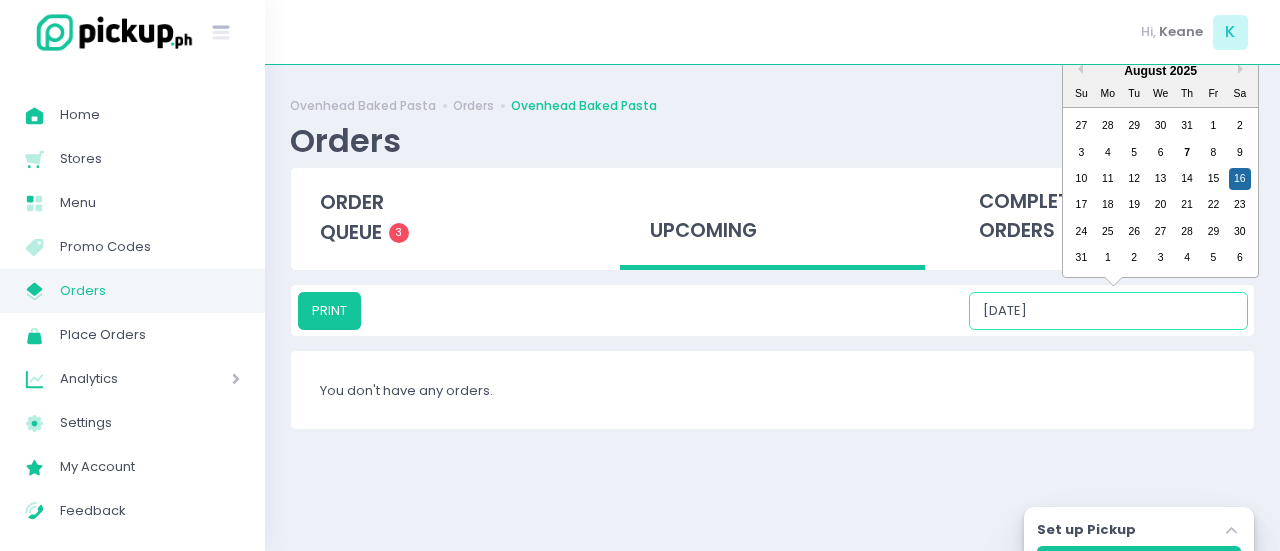 click on "[DATE]" at bounding box center [1108, 311] 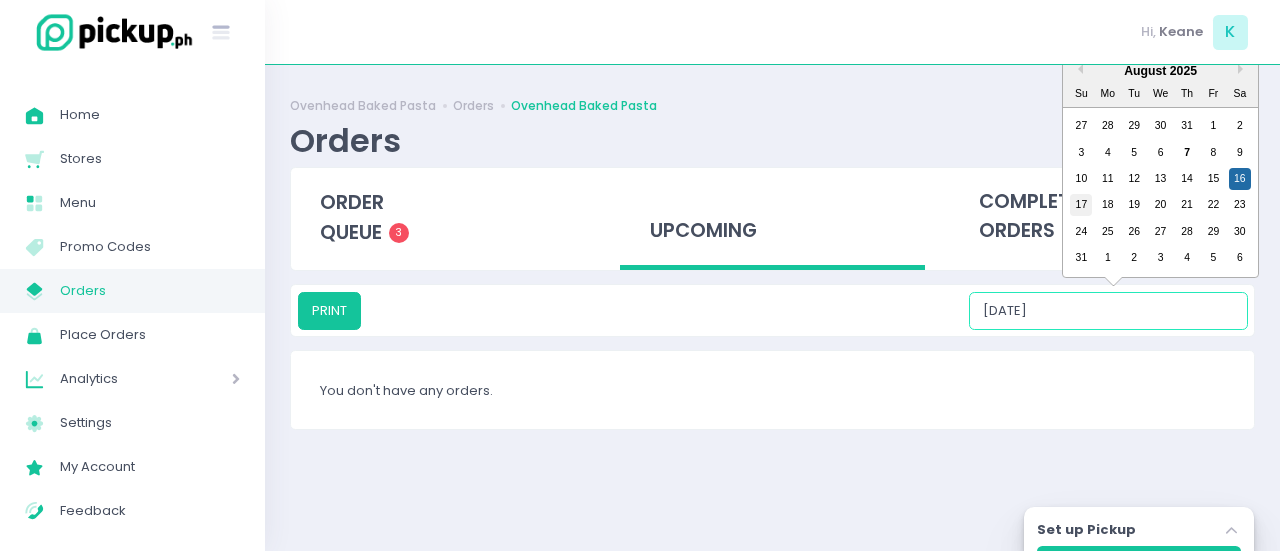 click on "27 28 29 30 31 1 2 3 4 5 6 7 8 9 10 11 12 13 14 15 16 17 18 19 20 21 22 23 24 25 26 27 28 29 30 31 1 2 3 4 5 6" at bounding box center (1160, 192) 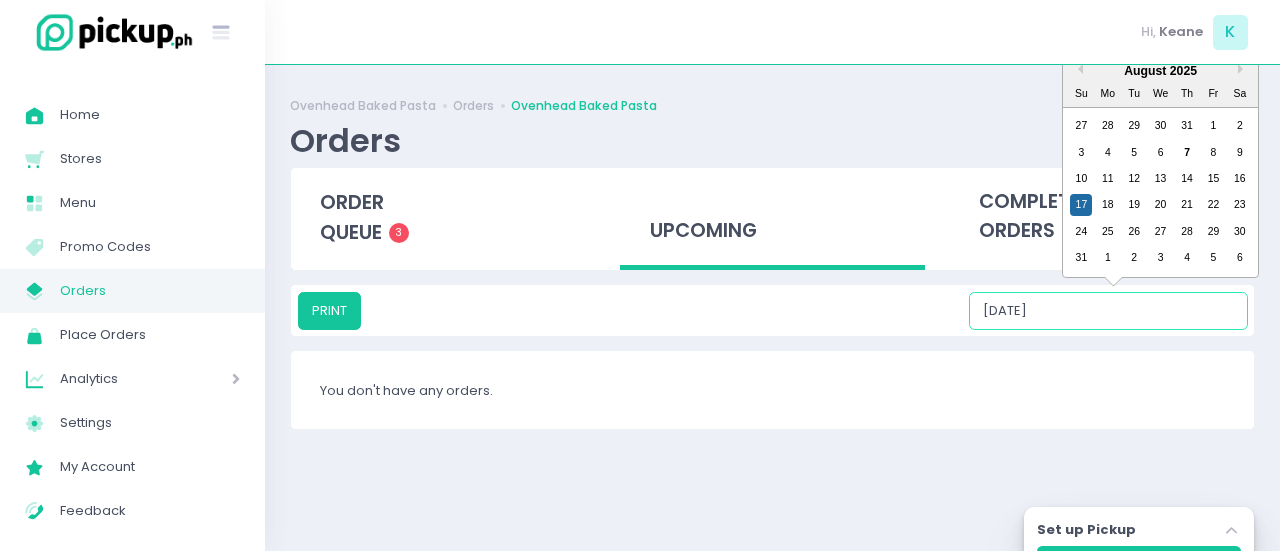 click on "[DATE]" at bounding box center (1108, 311) 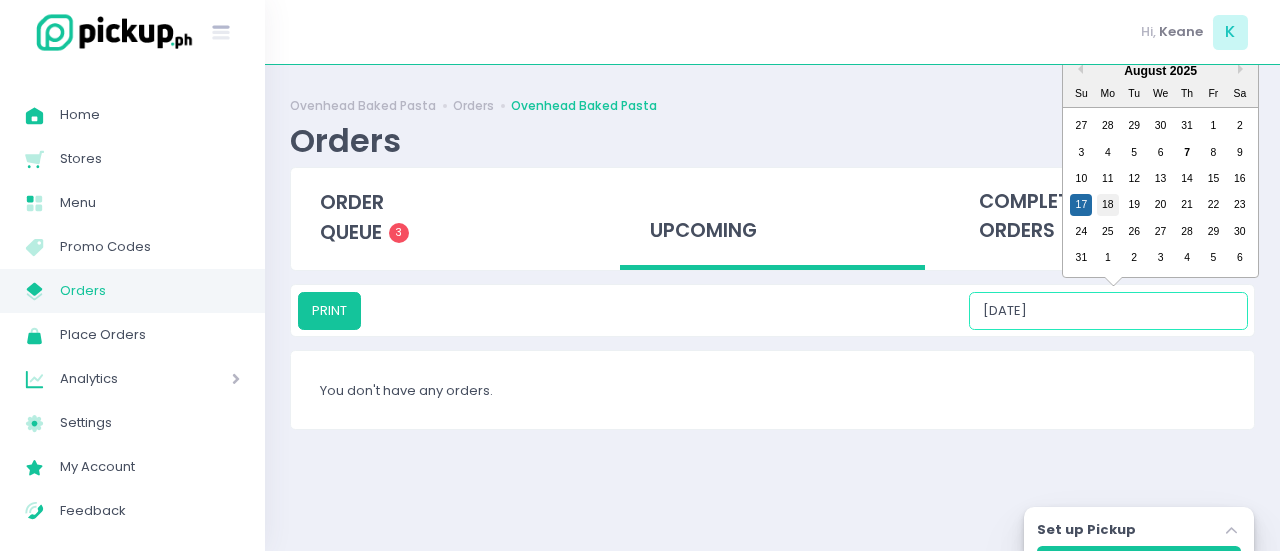 click on "18" at bounding box center [1108, 205] 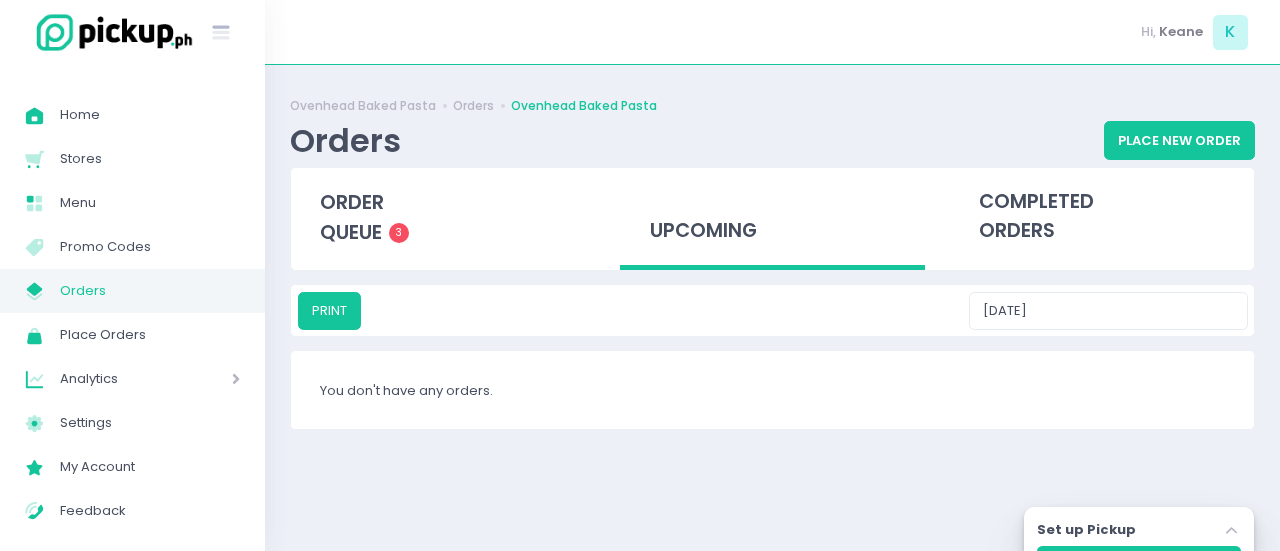 click on "PRINT [DATE]" at bounding box center [772, 310] 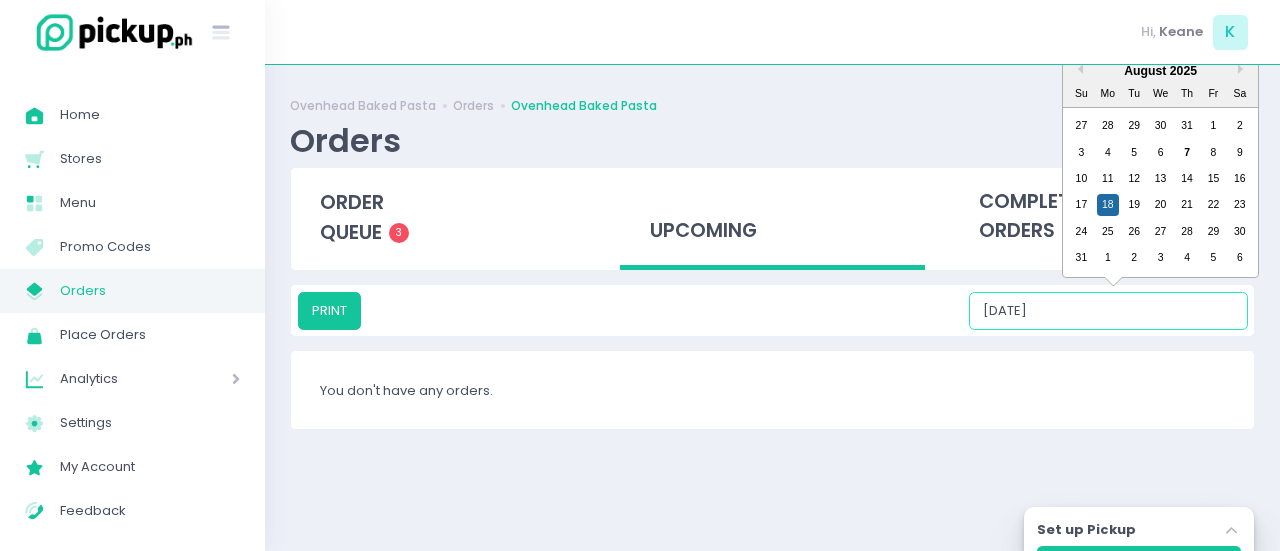 click on "[DATE]" at bounding box center [1108, 311] 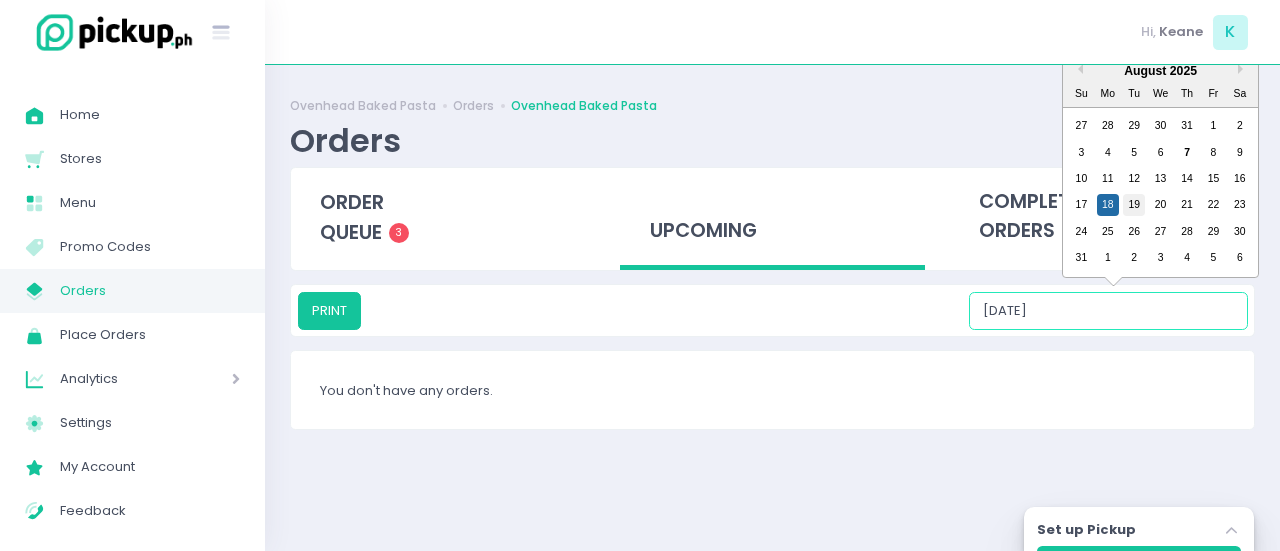 click on "19" at bounding box center [1134, 205] 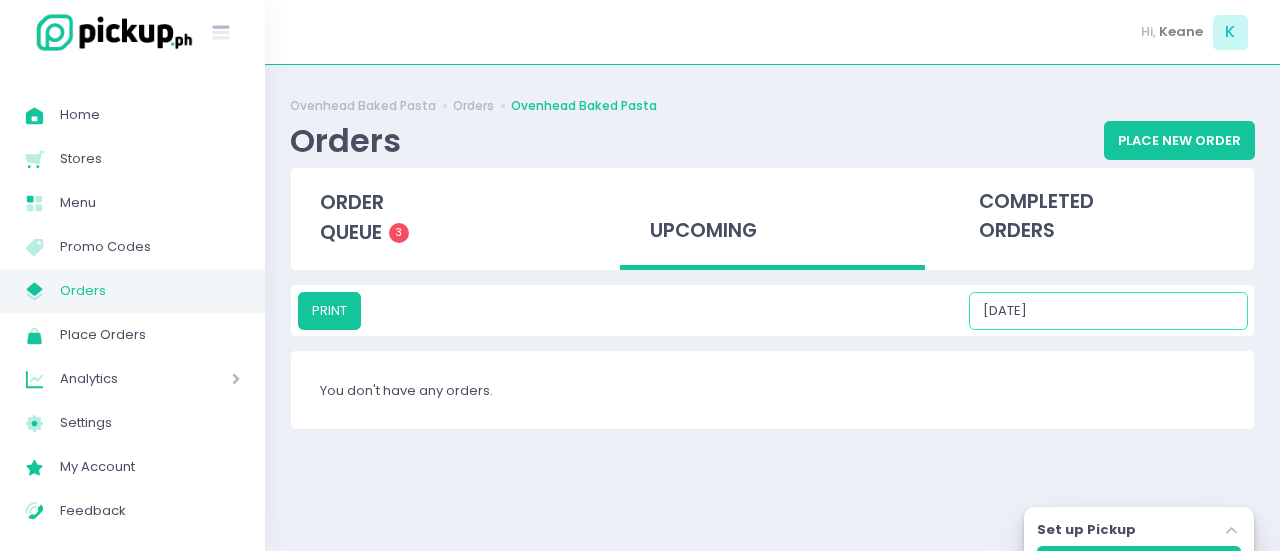 click on "[DATE]" at bounding box center (1108, 311) 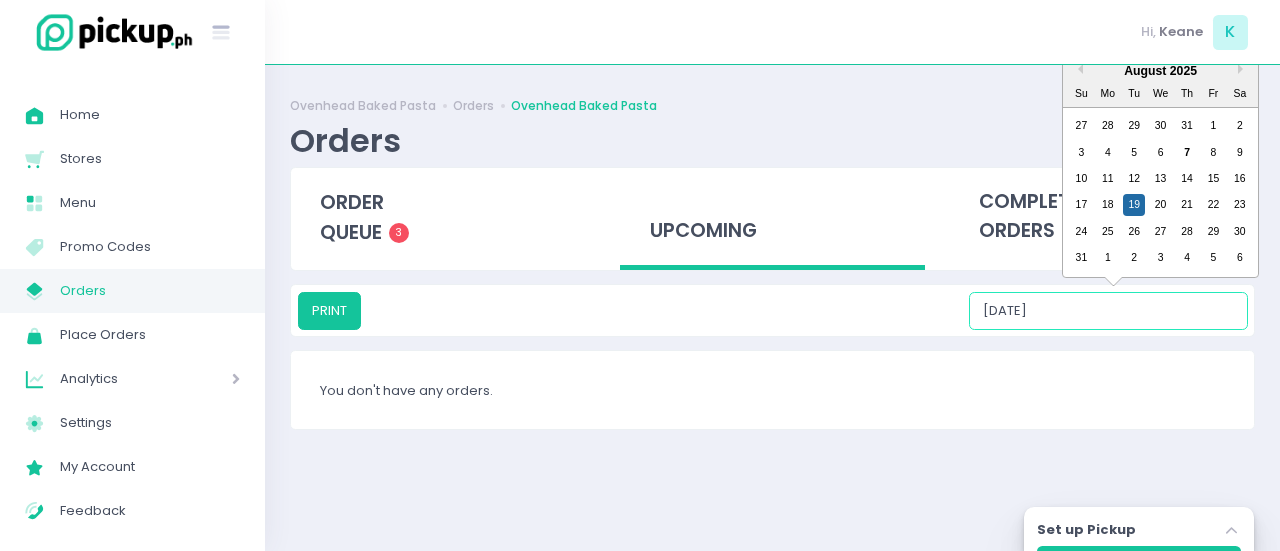 click on "17 18 19 20 21 22 23" at bounding box center (1160, 205) 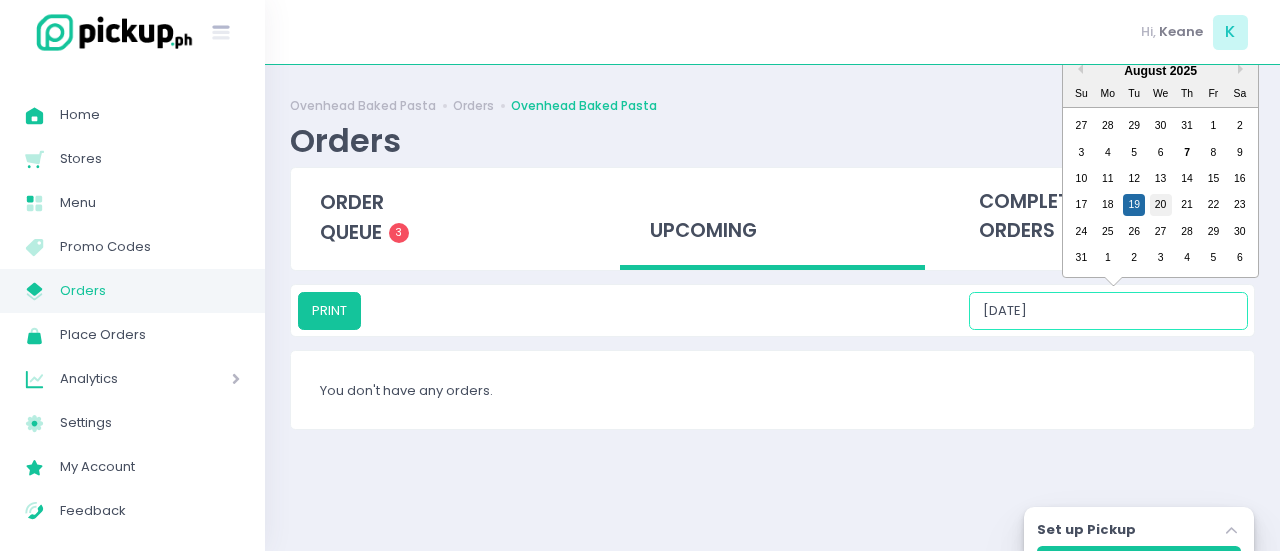 click on "20" at bounding box center [1161, 205] 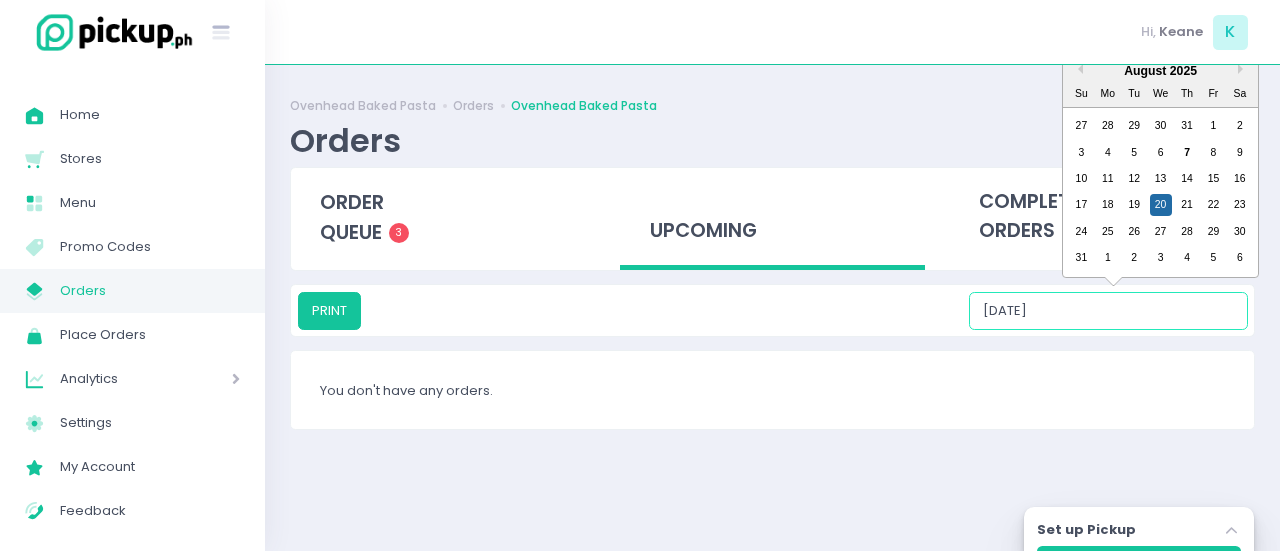 click on "[DATE]" at bounding box center (1108, 311) 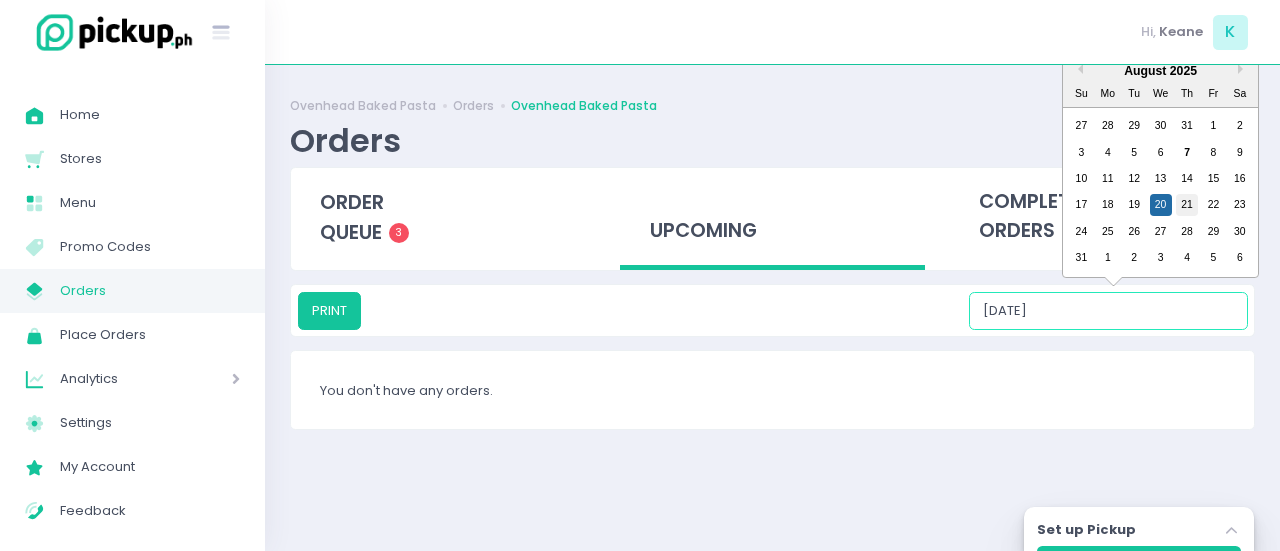 click on "21" at bounding box center (1187, 205) 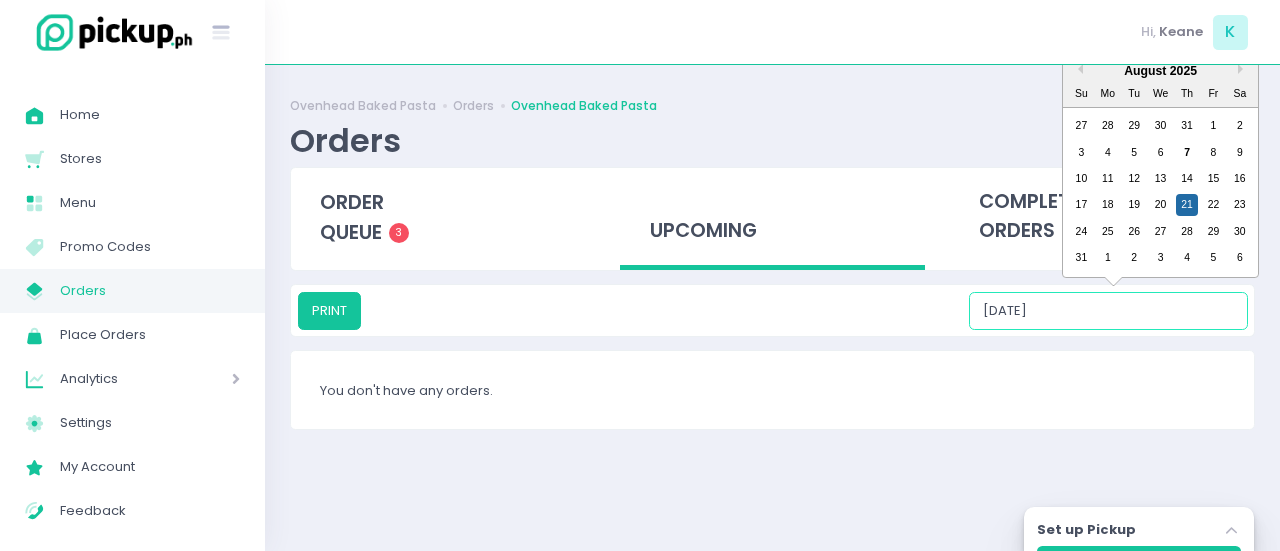 click on "[DATE]" at bounding box center [1108, 311] 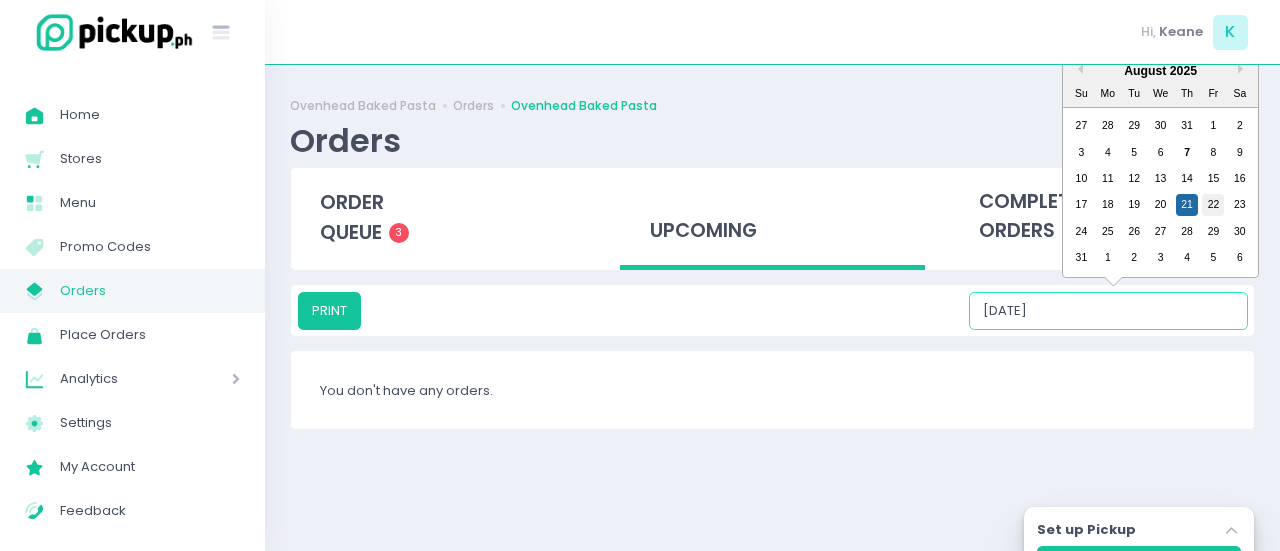 click on "22" at bounding box center [1213, 205] 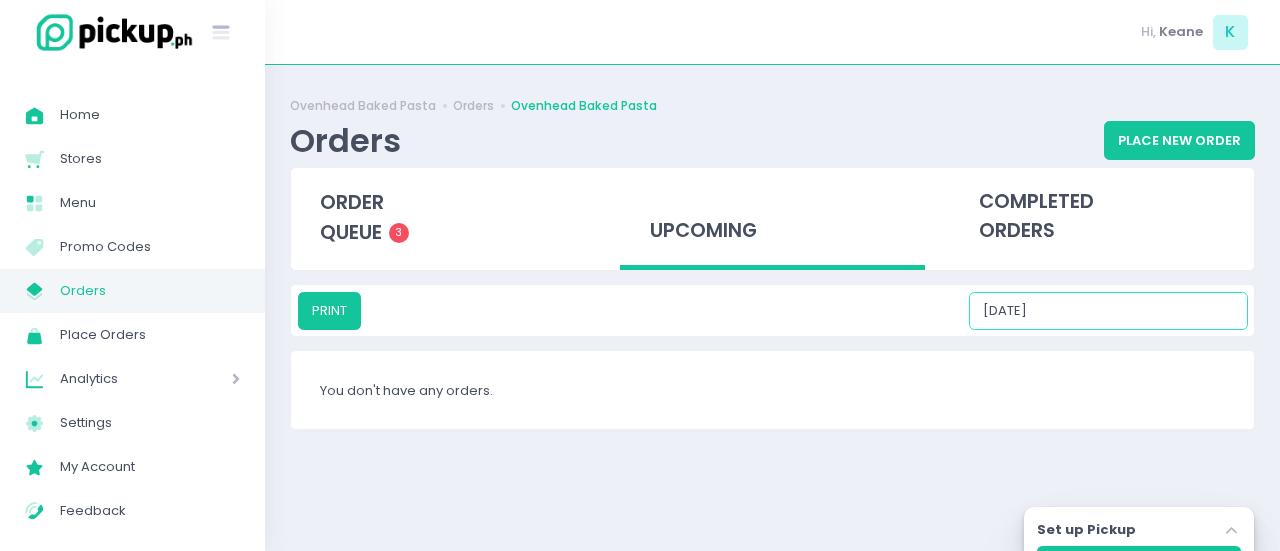 click on "[DATE]" at bounding box center [1108, 311] 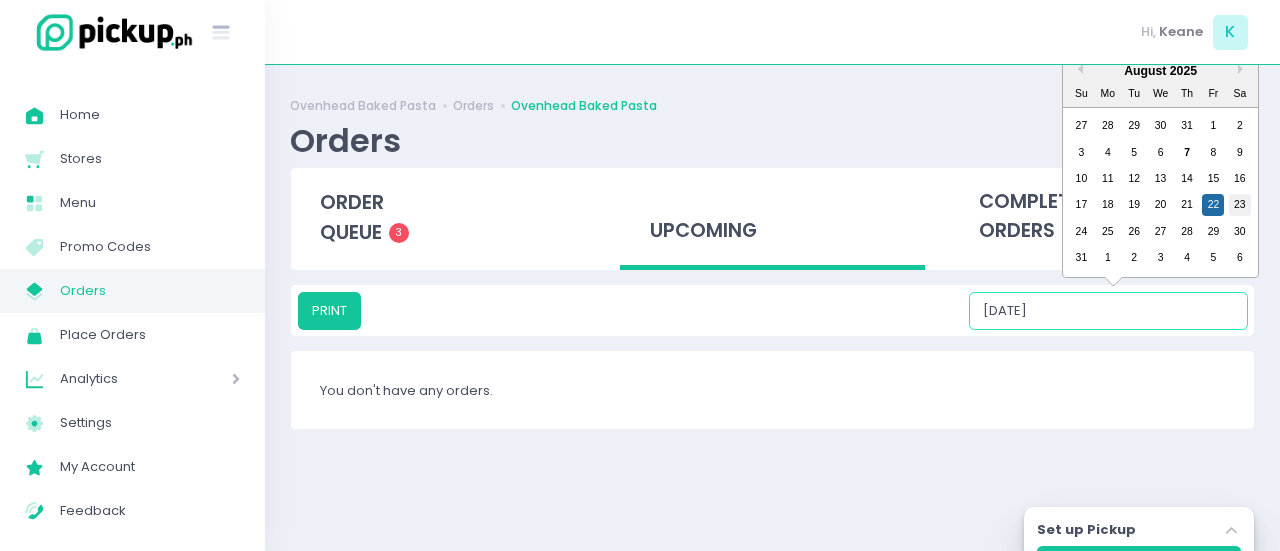 click on "23" at bounding box center [1240, 205] 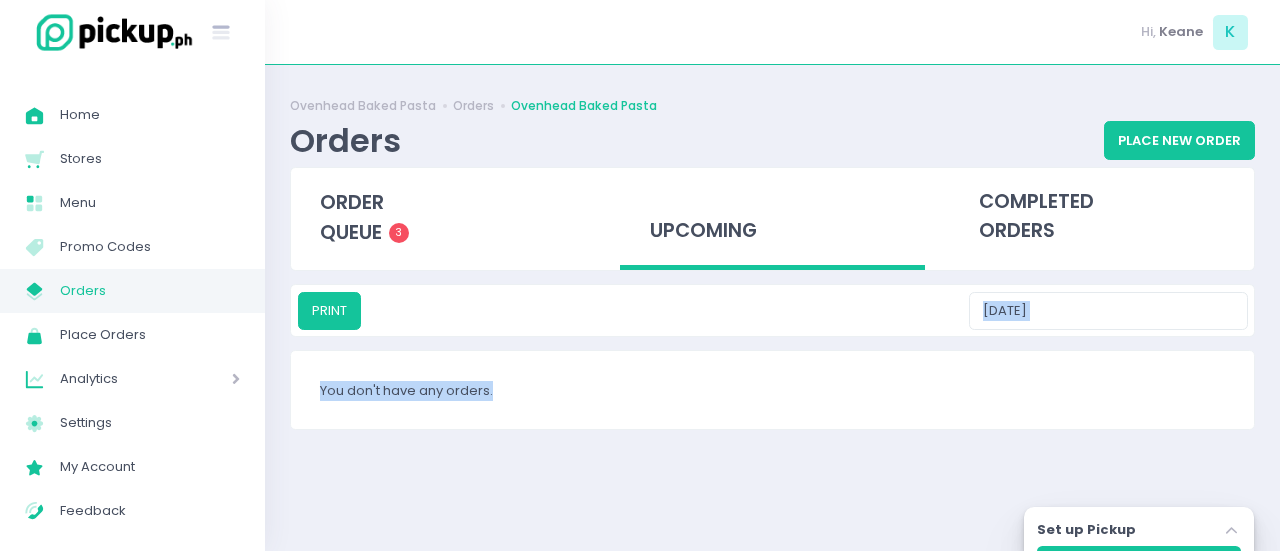 drag, startPoint x: 1102, startPoint y: 345, endPoint x: 1124, endPoint y: 321, distance: 32.55764 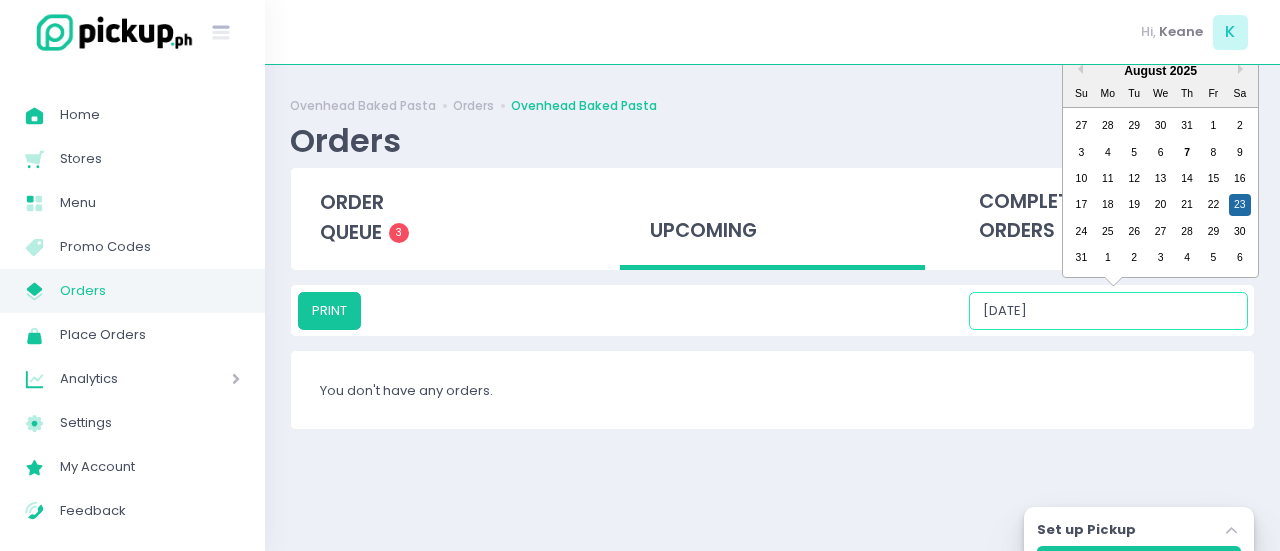 click on "[DATE]" at bounding box center [1108, 311] 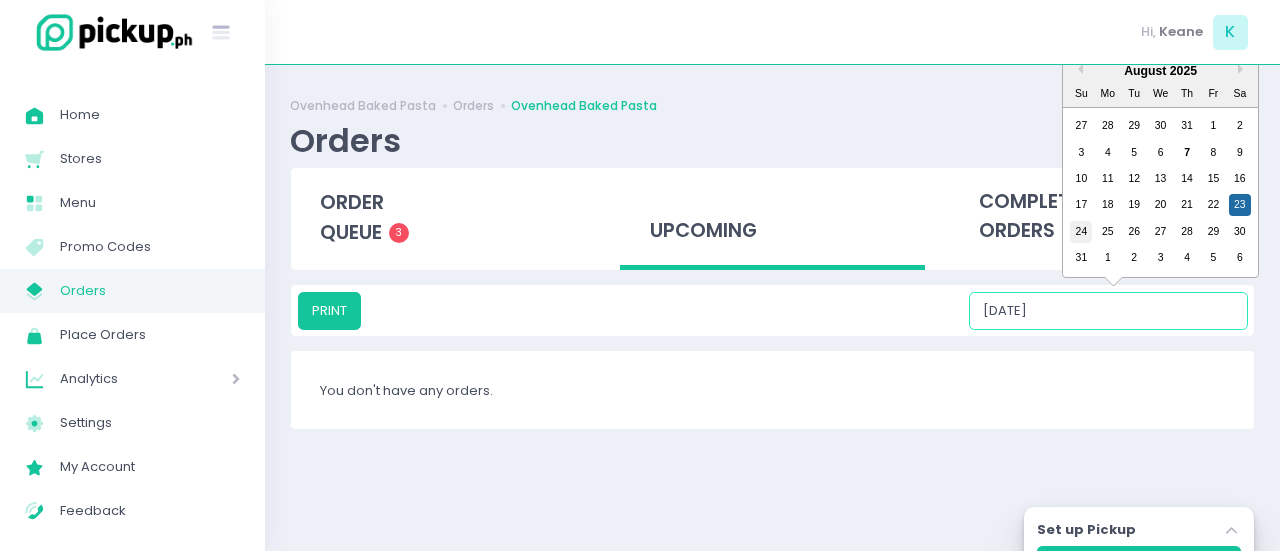 click on "24" at bounding box center (1081, 232) 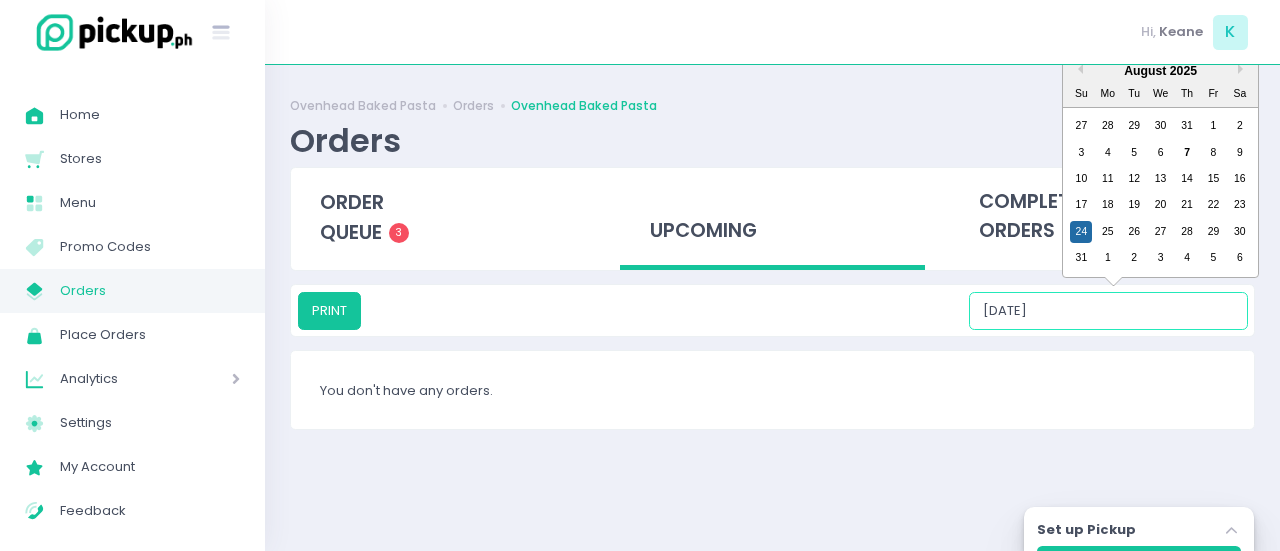 click on "[DATE]" at bounding box center [1108, 311] 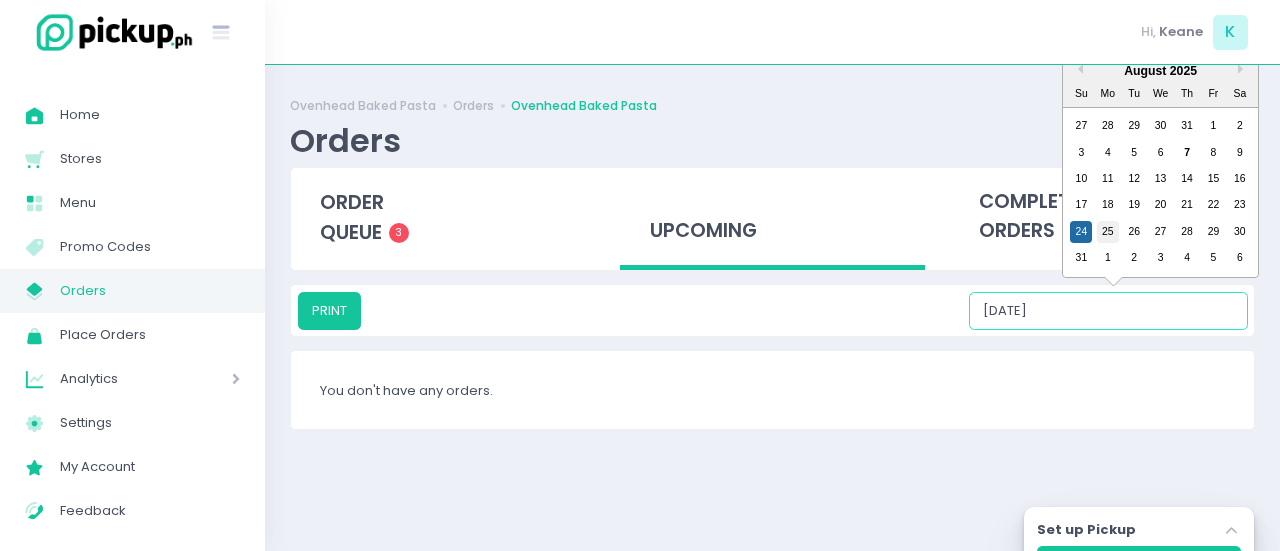 click on "25" at bounding box center (1108, 232) 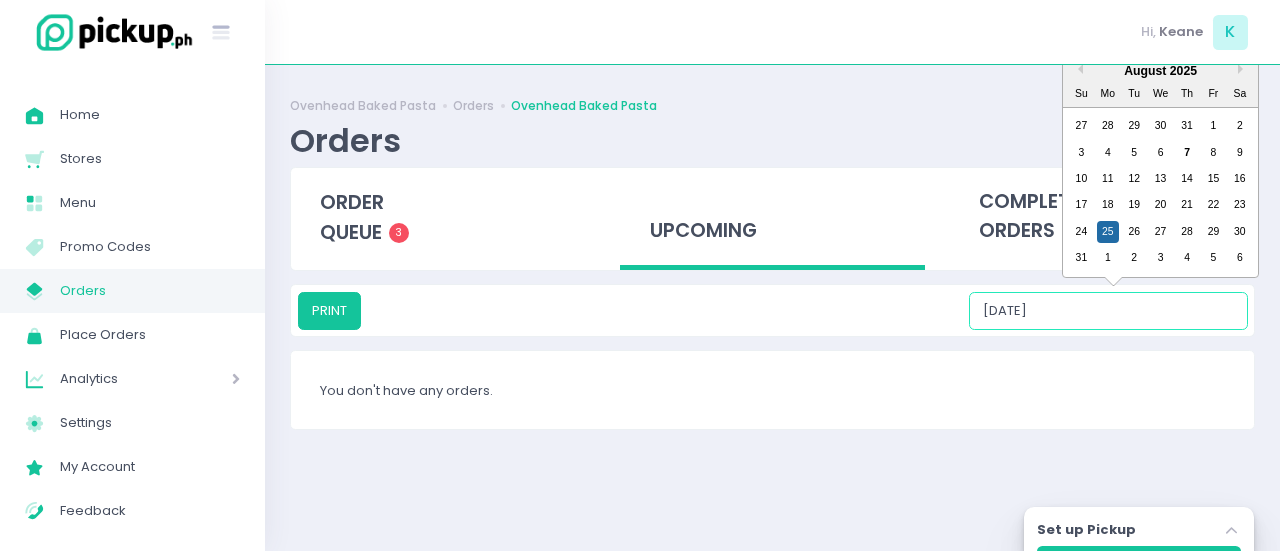 click on "[DATE]" at bounding box center (1108, 311) 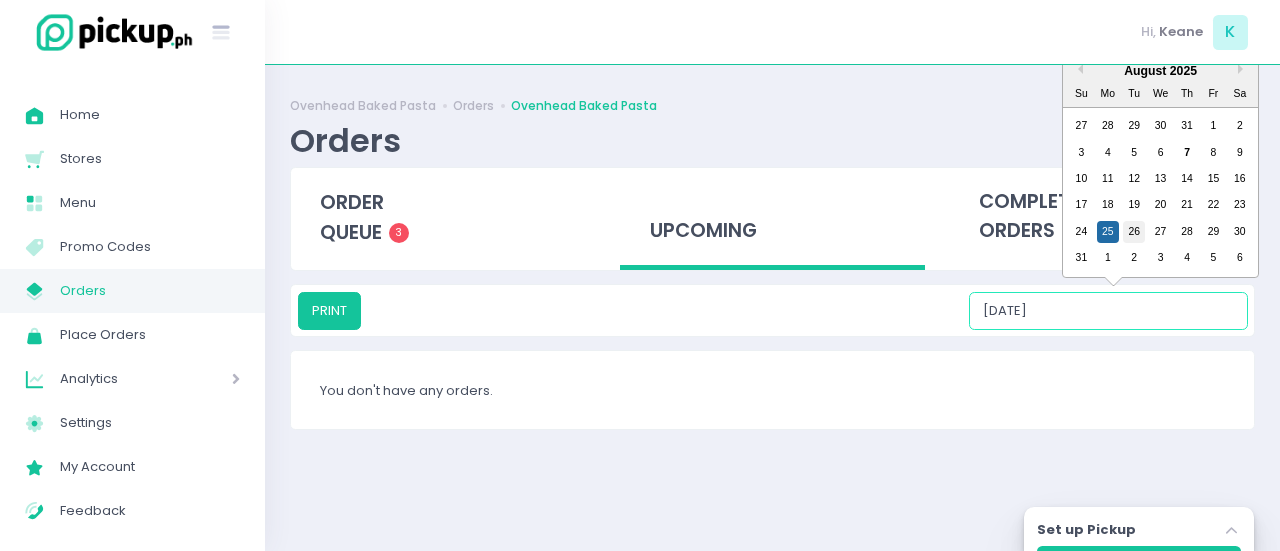 click on "26" at bounding box center (1134, 232) 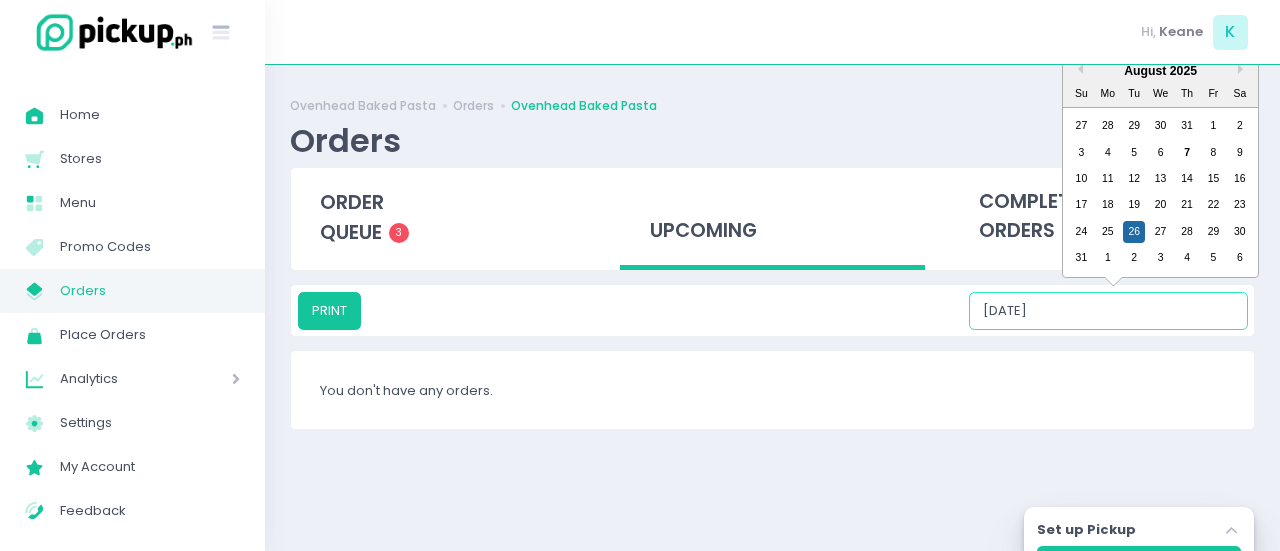 click on "[DATE]" at bounding box center (1108, 311) 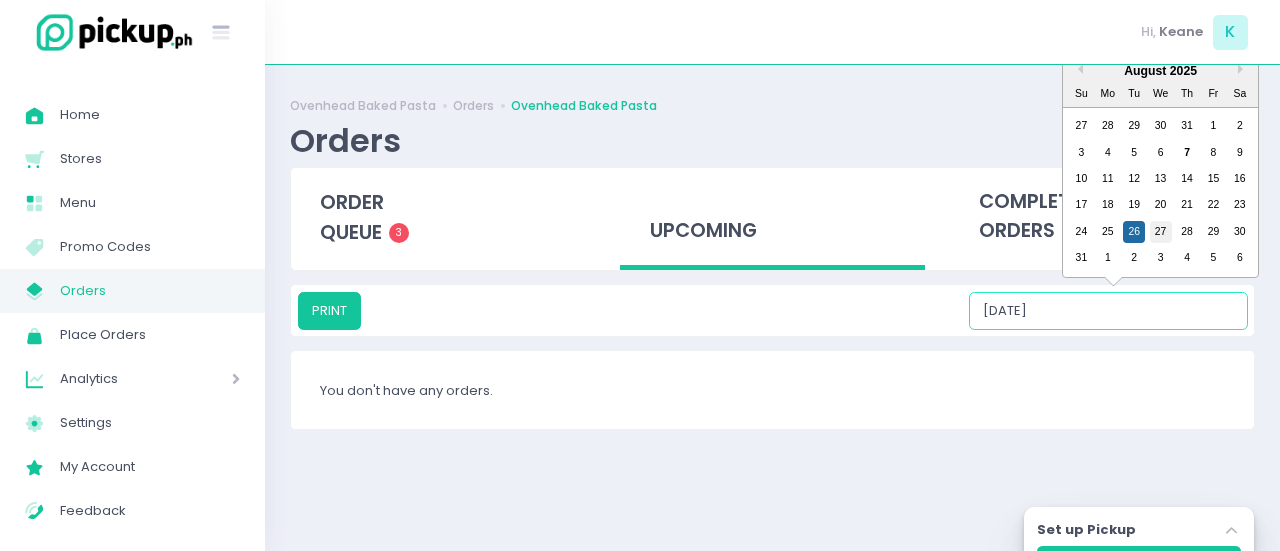 click on "27" at bounding box center (1161, 232) 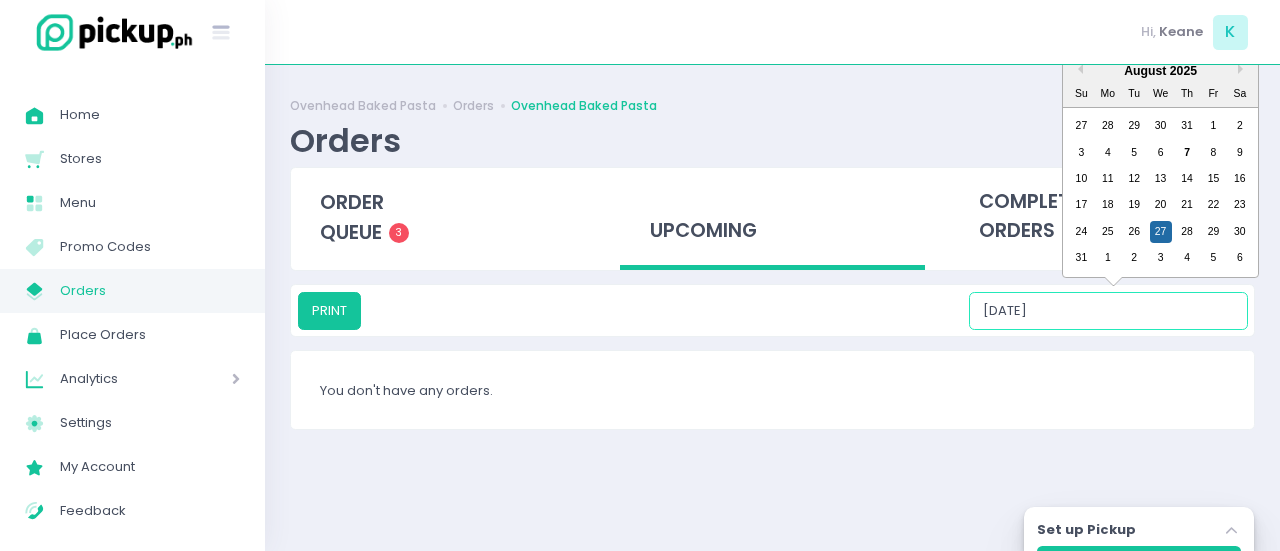 click on "[DATE]" at bounding box center [1108, 311] 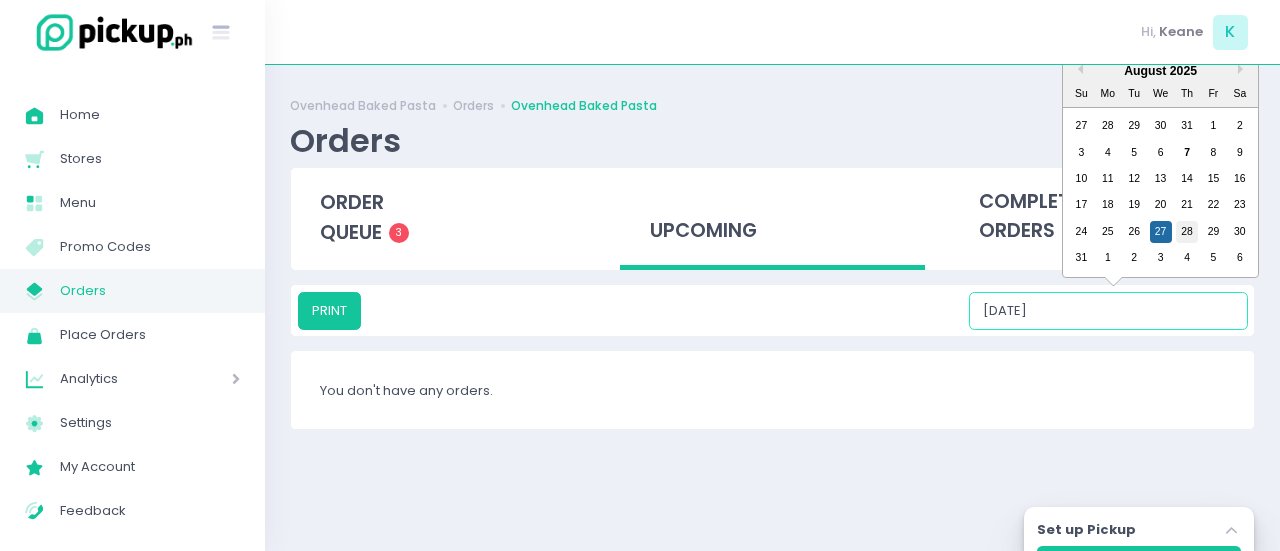 drag, startPoint x: 1171, startPoint y: 239, endPoint x: 1194, endPoint y: 219, distance: 30.479502 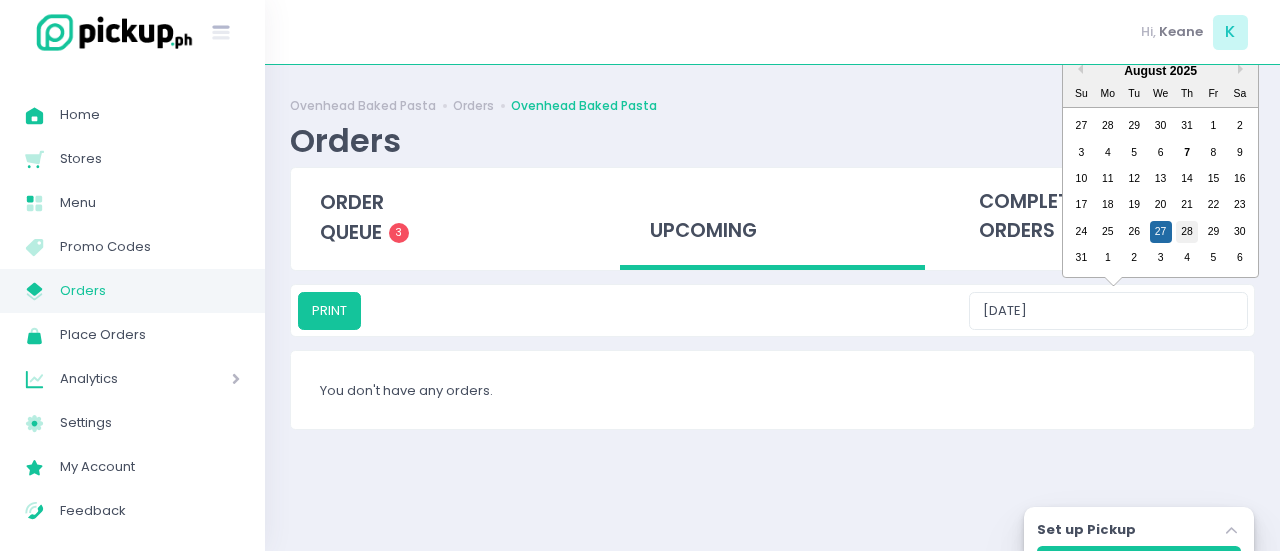type on "[DATE]" 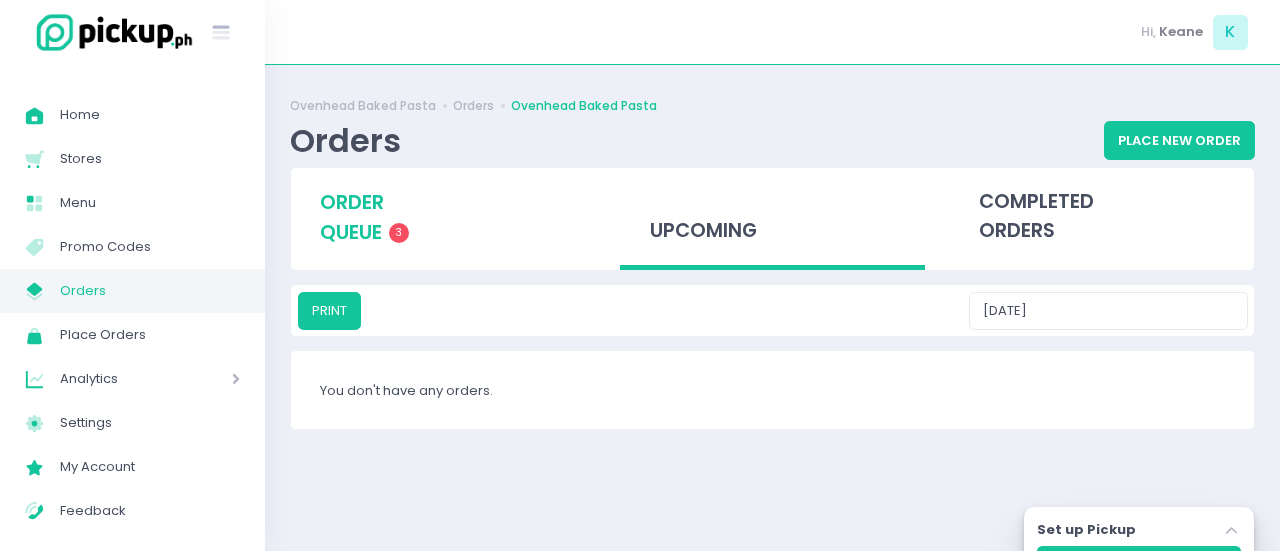 click on "order   queue" at bounding box center [352, 217] 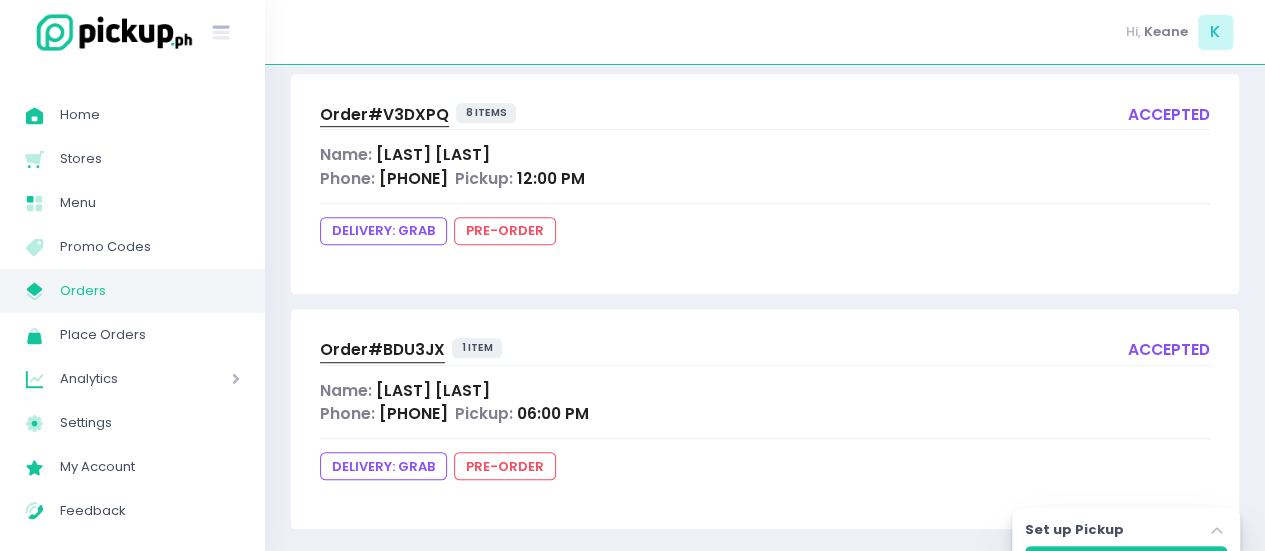 scroll, scrollTop: 526, scrollLeft: 0, axis: vertical 